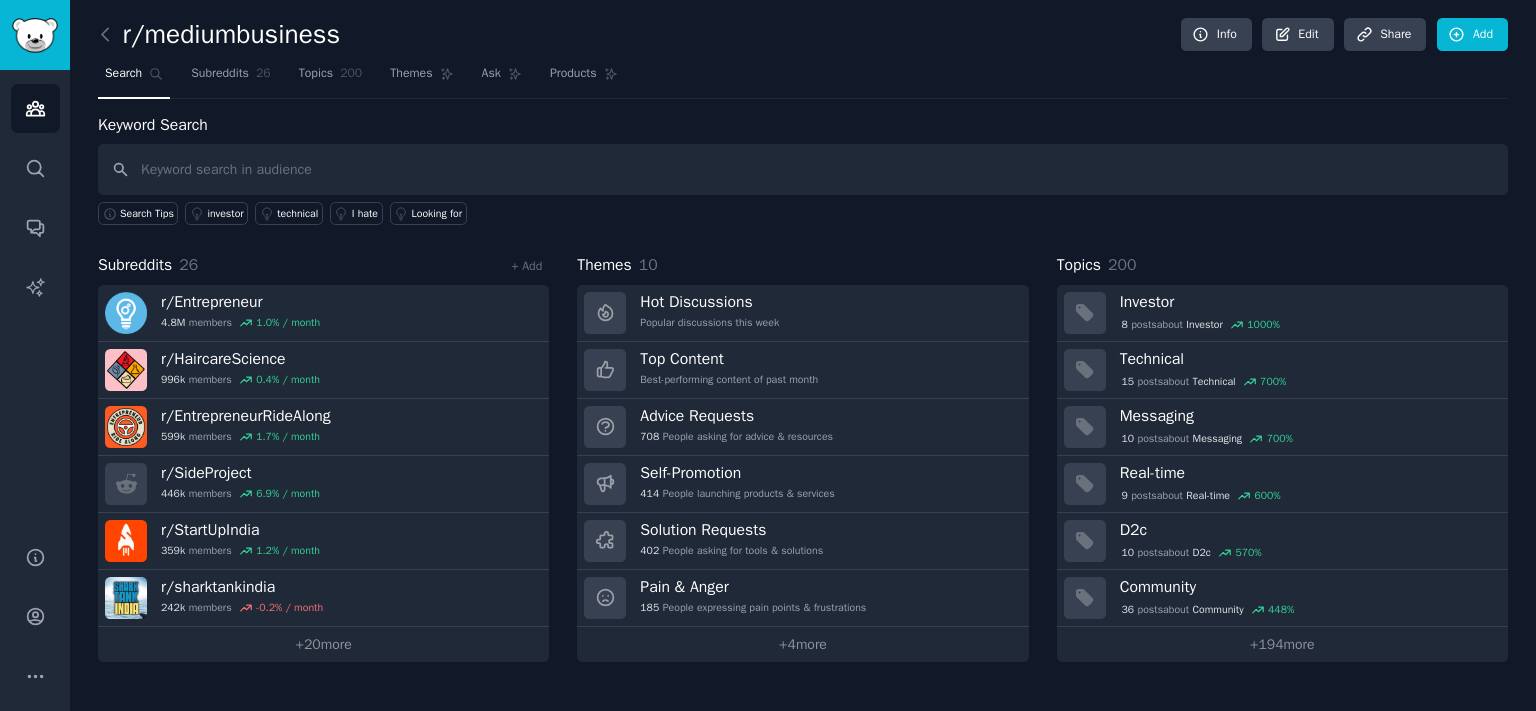 scroll, scrollTop: 0, scrollLeft: 0, axis: both 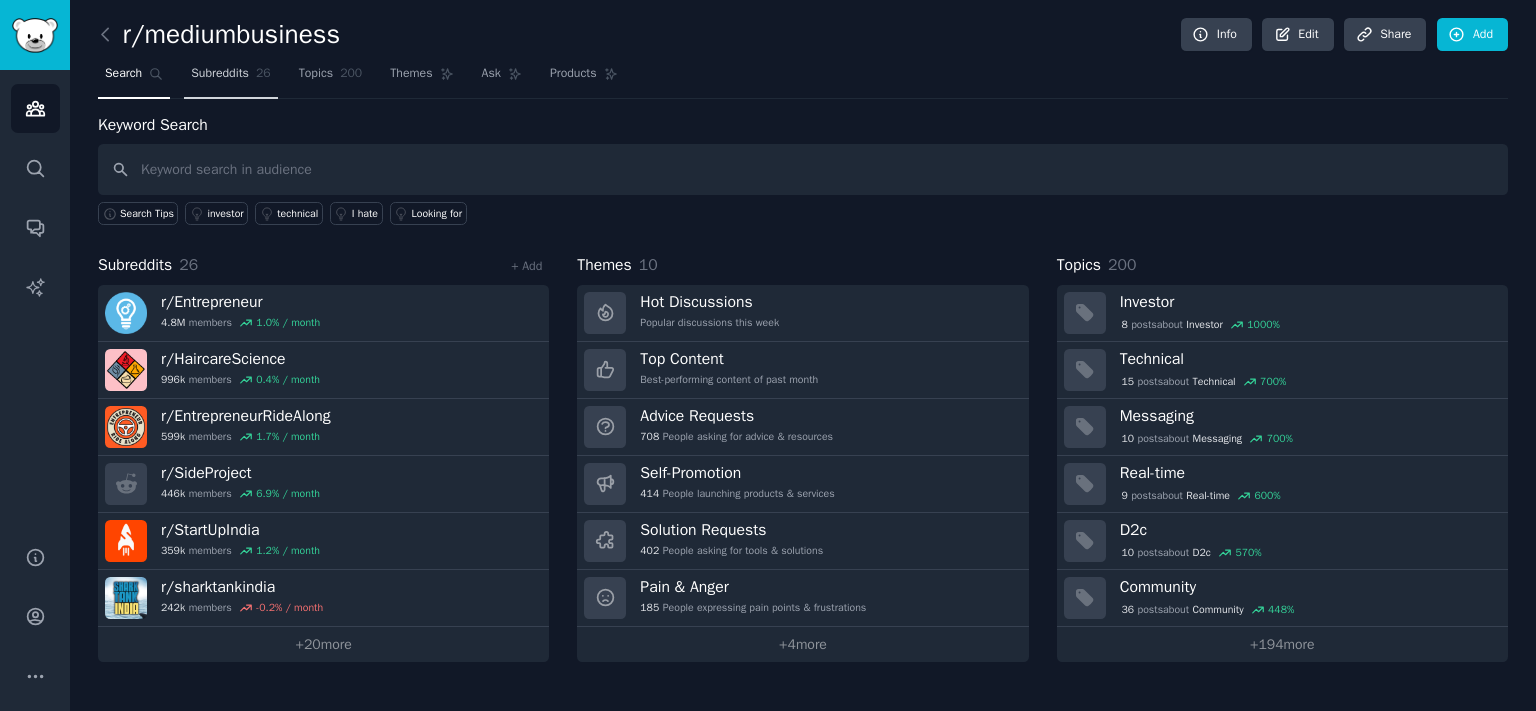 drag, startPoint x: 223, startPoint y: 76, endPoint x: 202, endPoint y: 77, distance: 21.023796 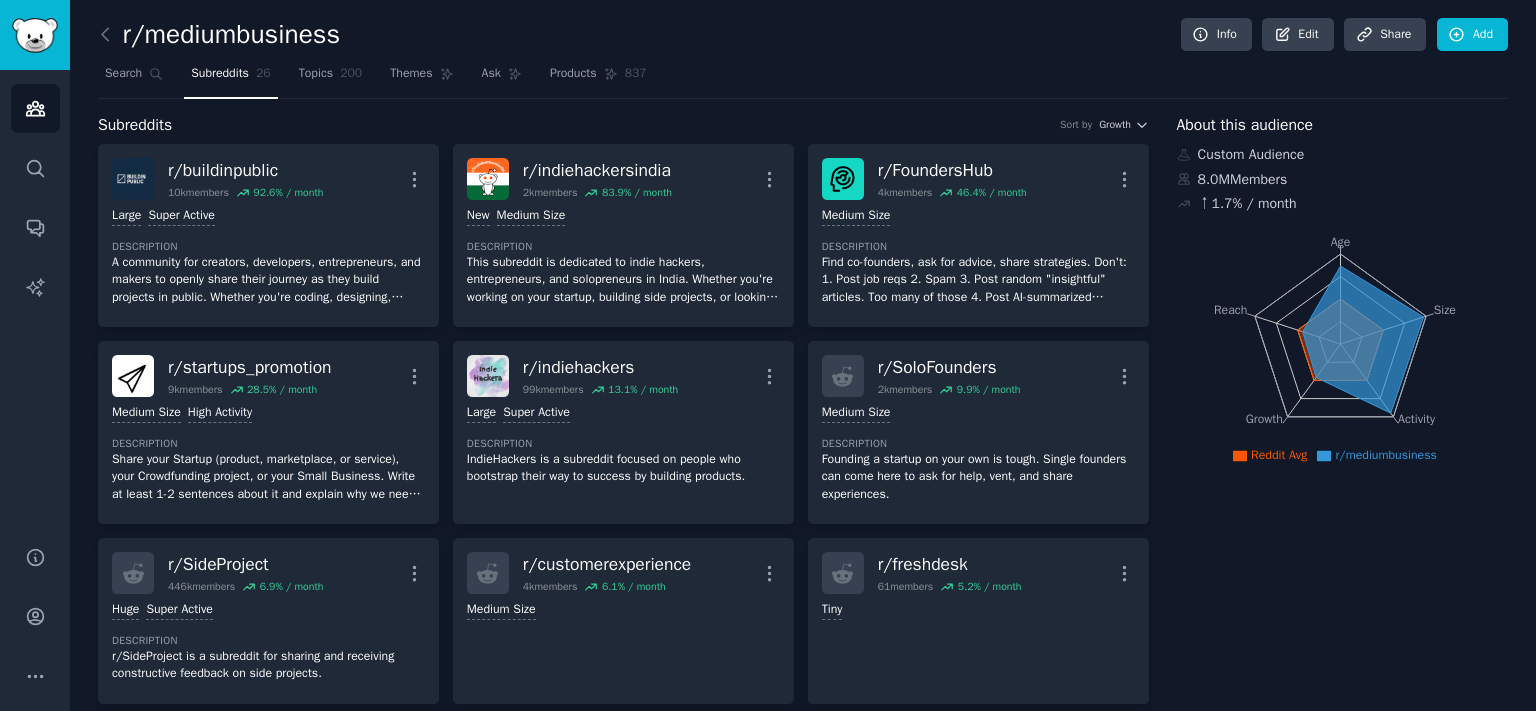 click at bounding box center (110, 35) 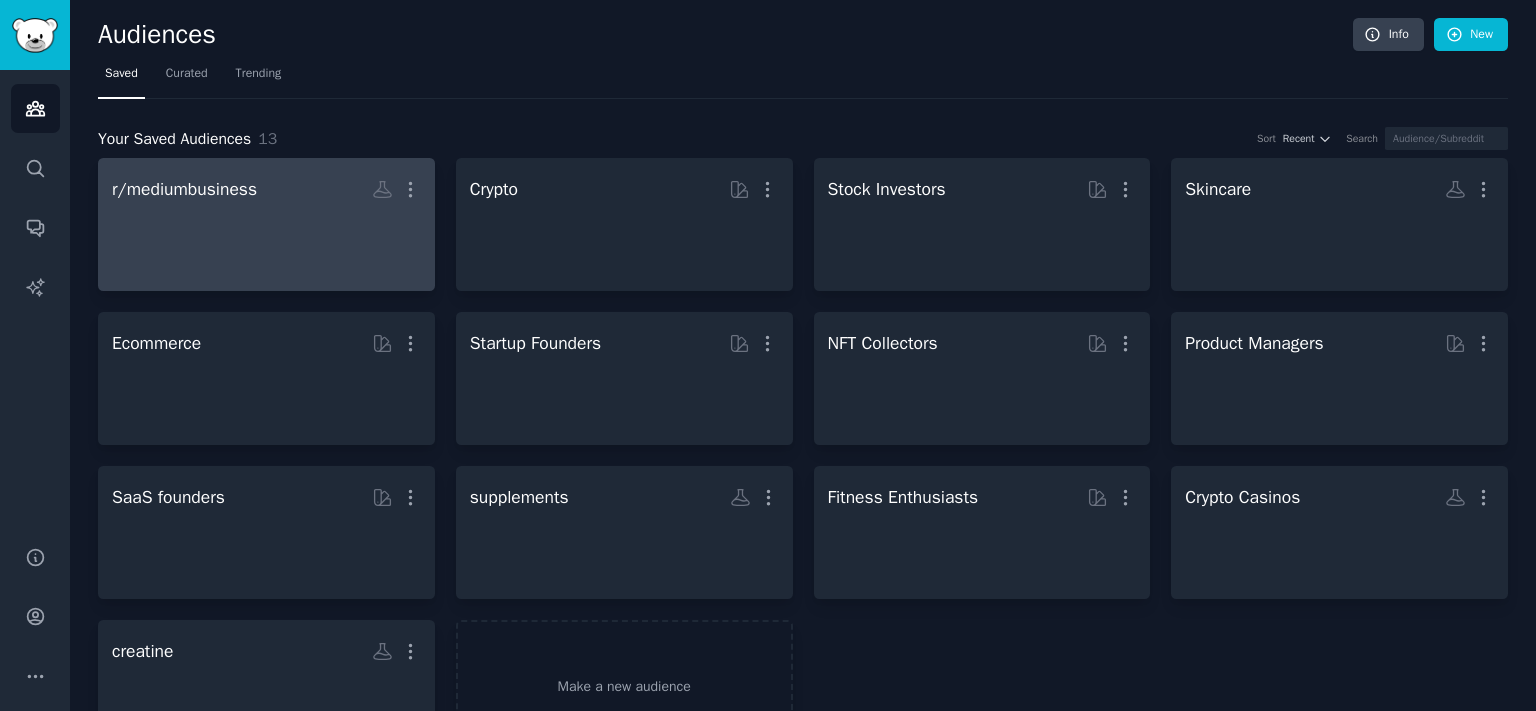 click at bounding box center (266, 242) 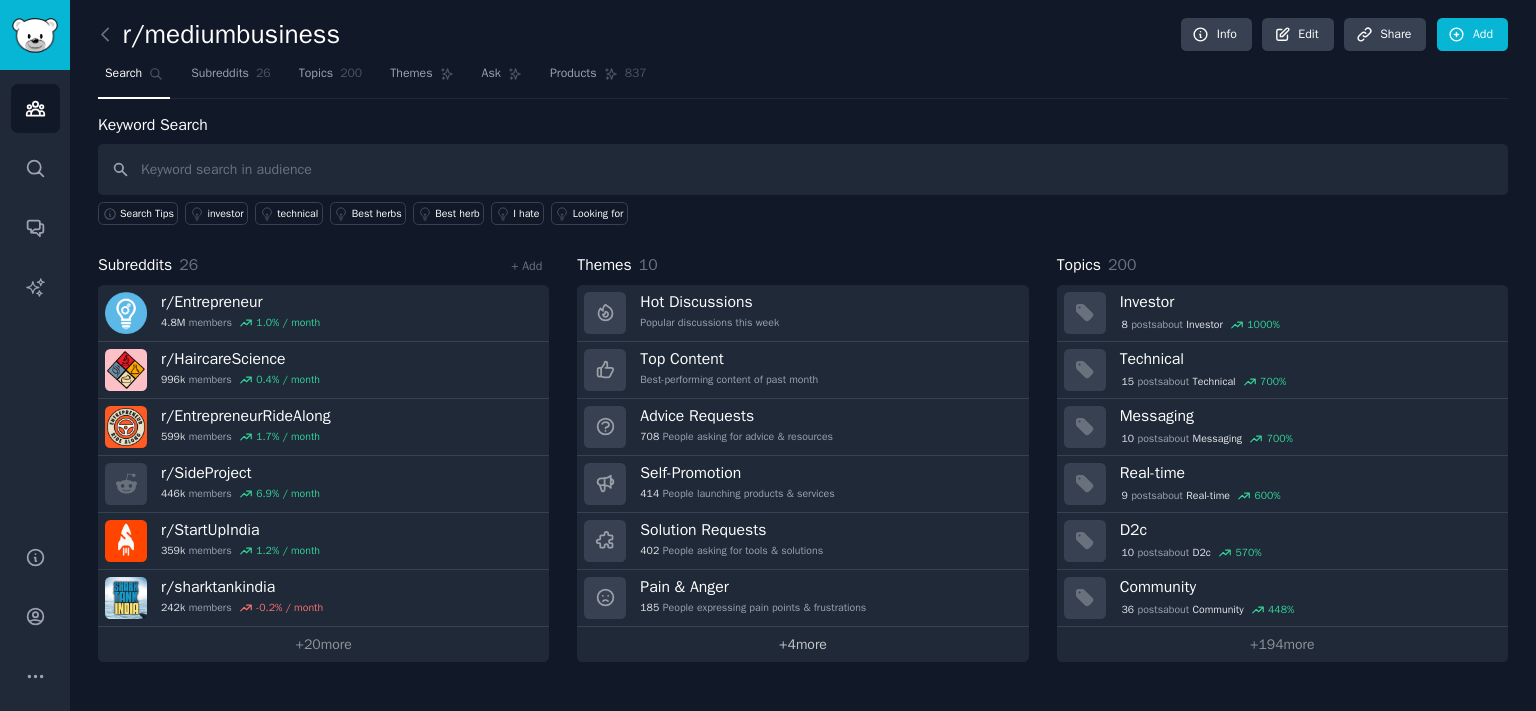 click on "+  4  more" at bounding box center [802, 644] 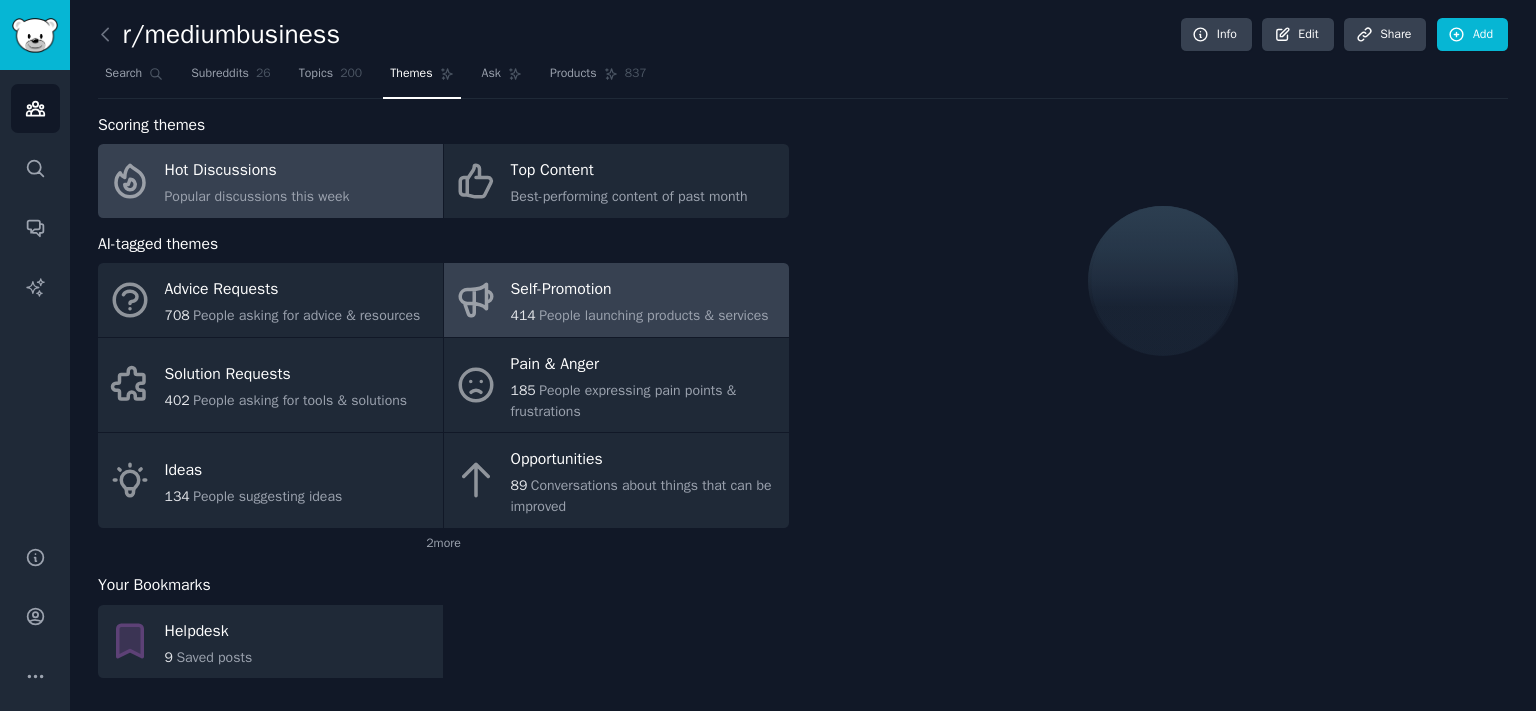 click on "[NUMBER] People launching products & services" at bounding box center [640, 315] 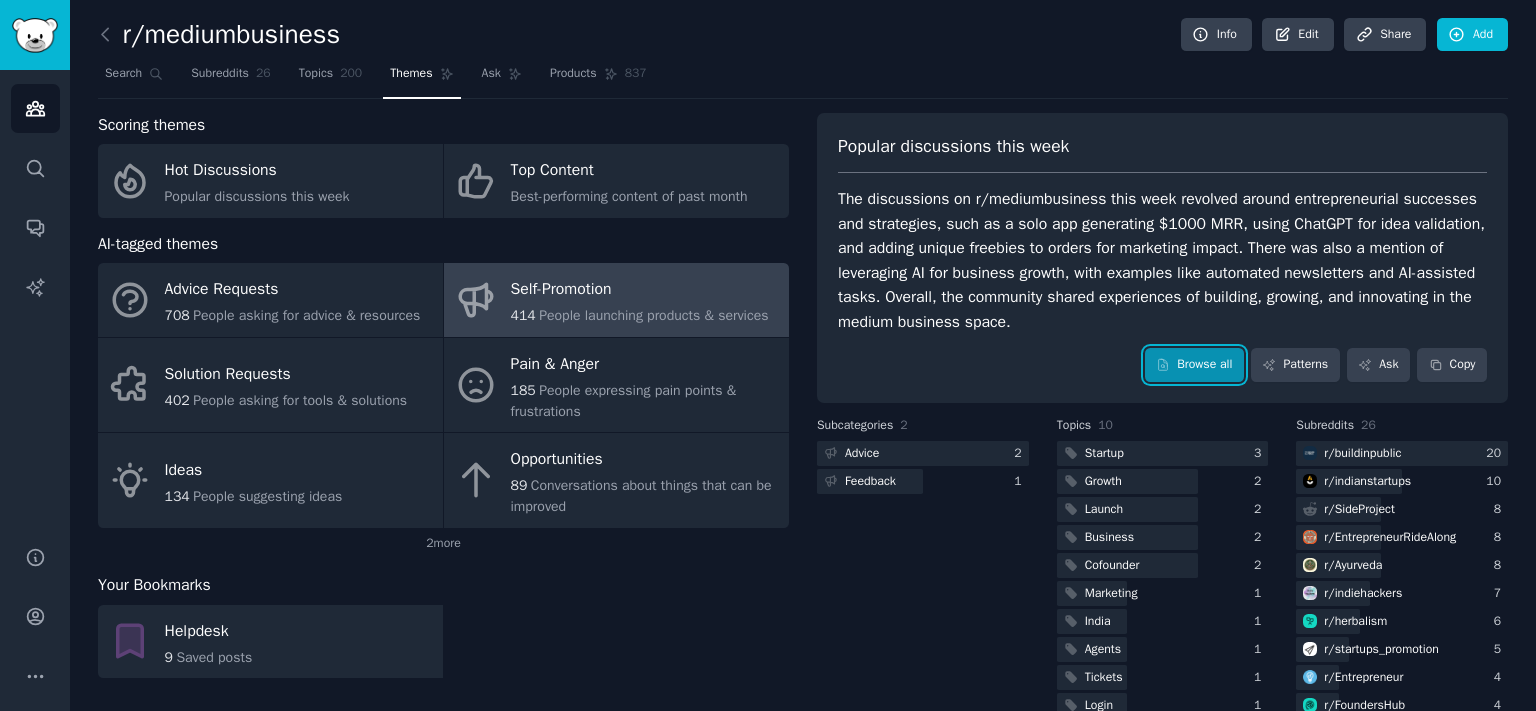 drag, startPoint x: 1166, startPoint y: 366, endPoint x: 1173, endPoint y: 374, distance: 10.630146 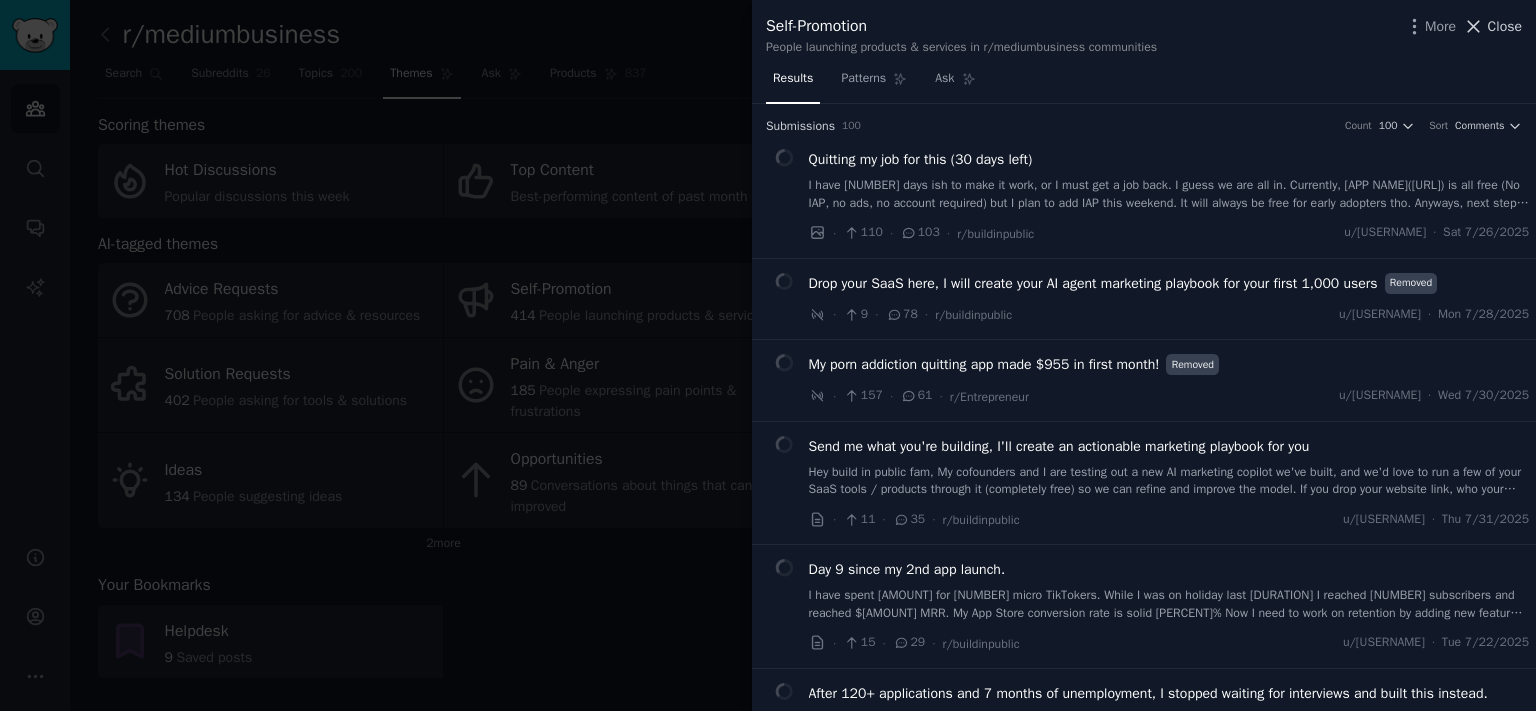 click on "Close" at bounding box center [1505, 26] 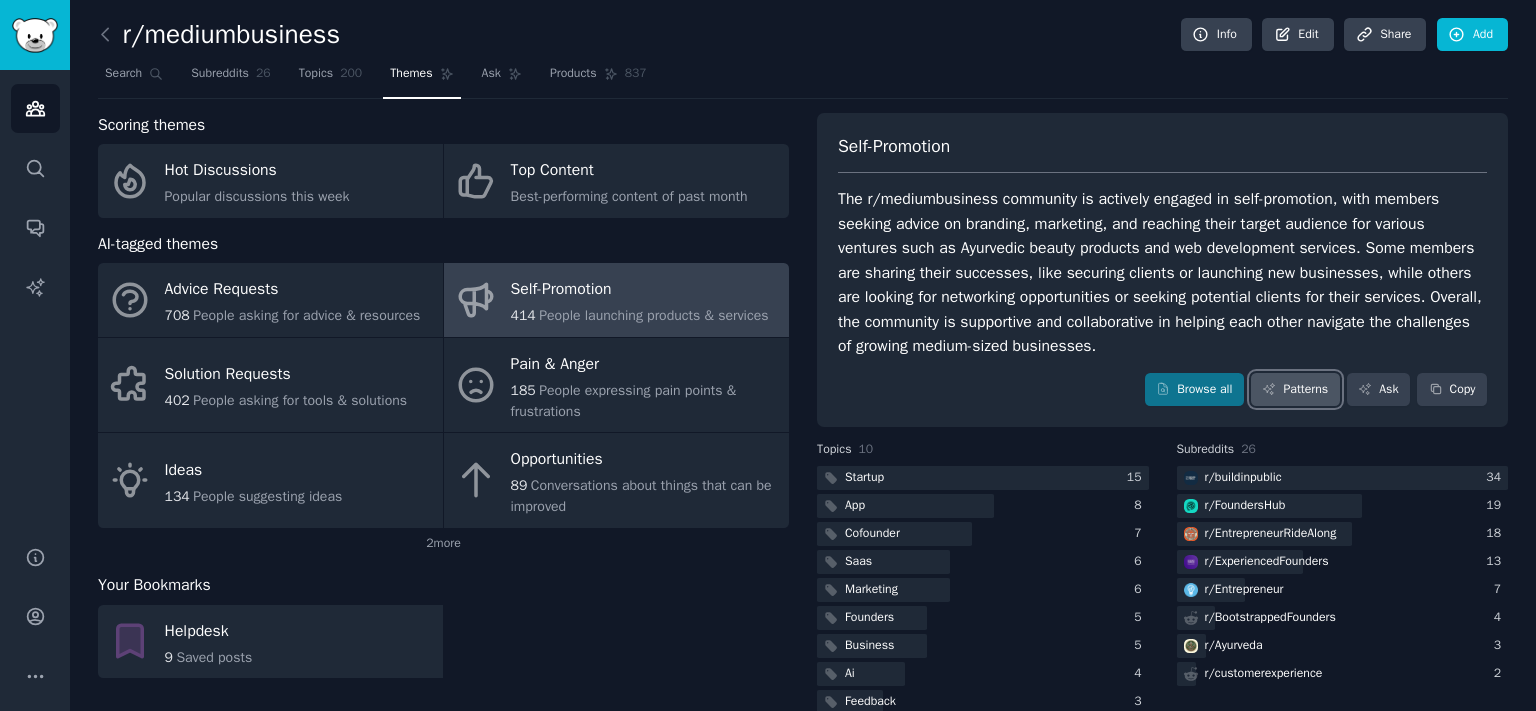 click on "Patterns" at bounding box center [1295, 390] 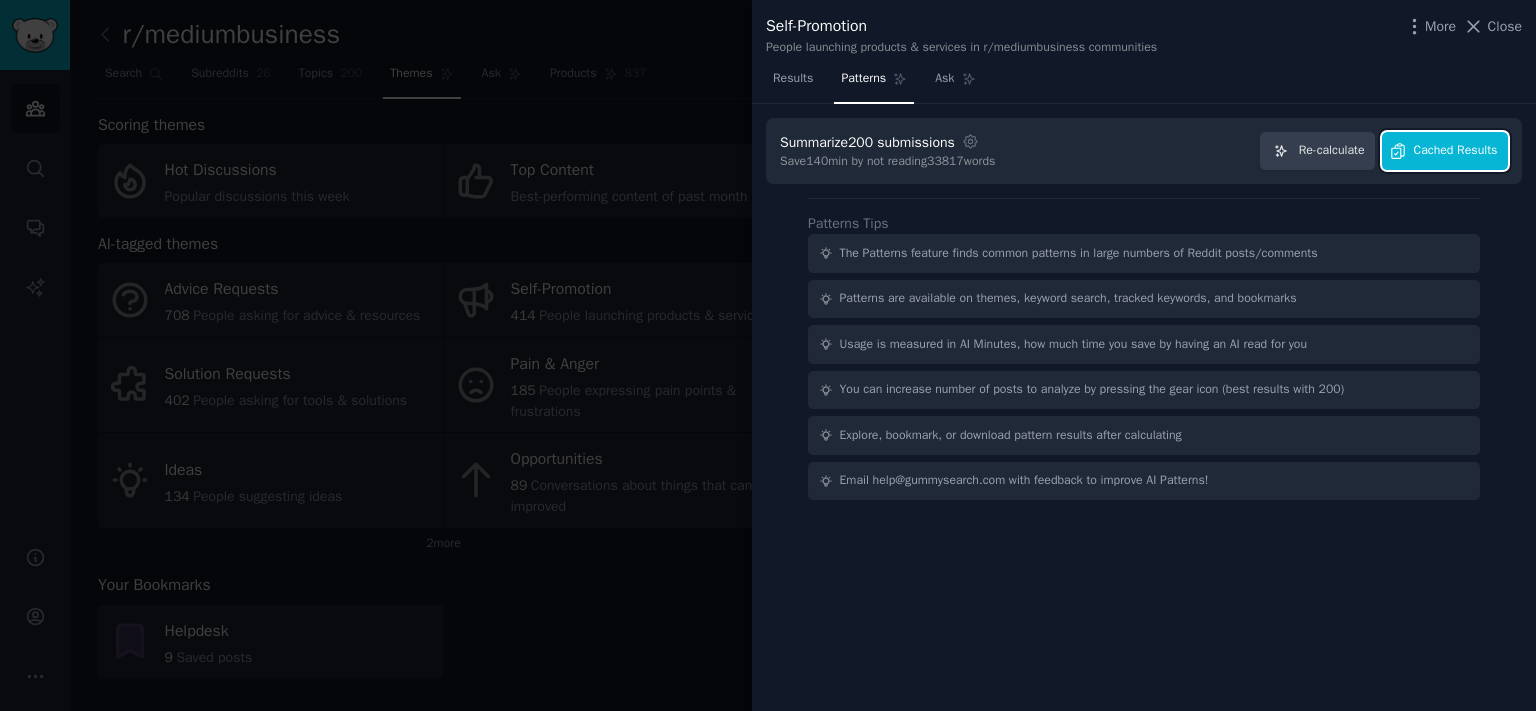 click on "Cached Results" at bounding box center (1445, 151) 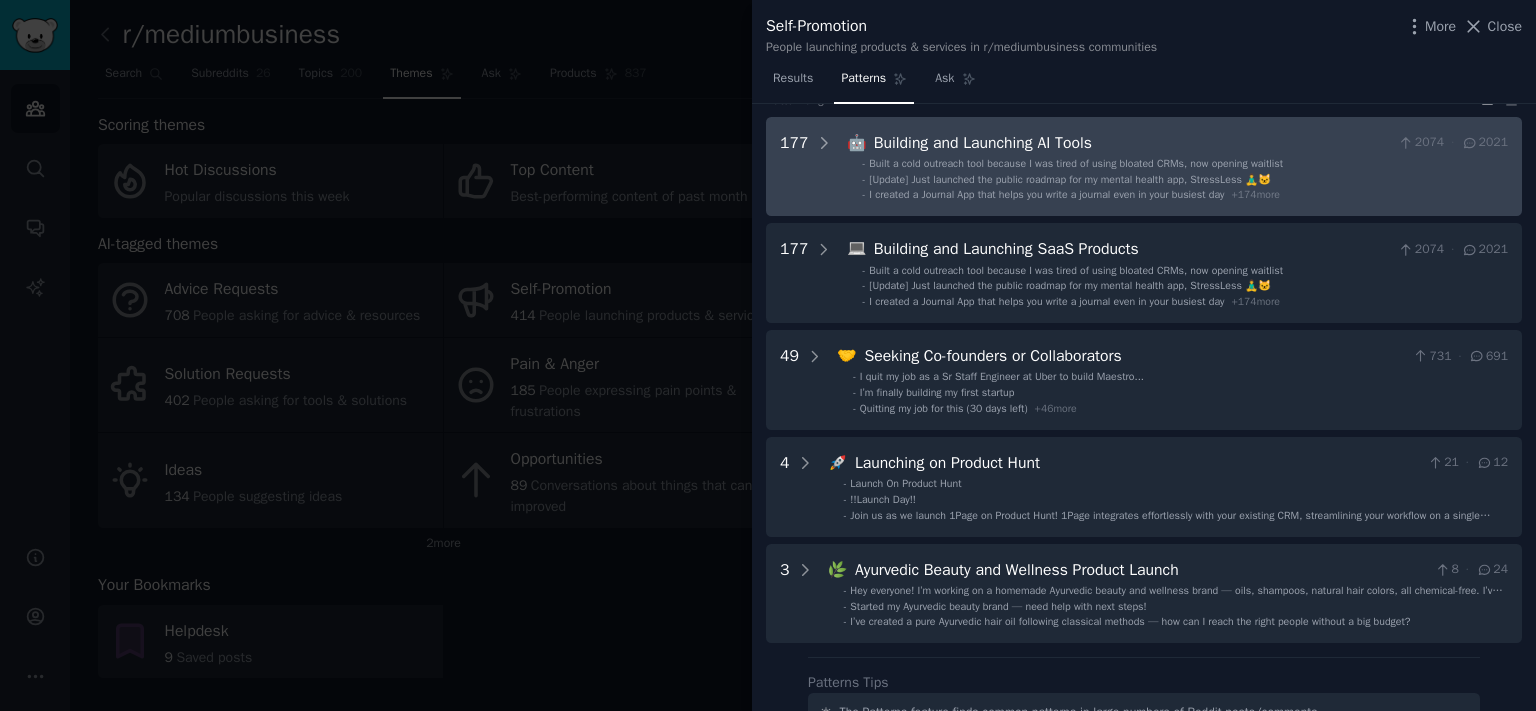 scroll, scrollTop: 0, scrollLeft: 0, axis: both 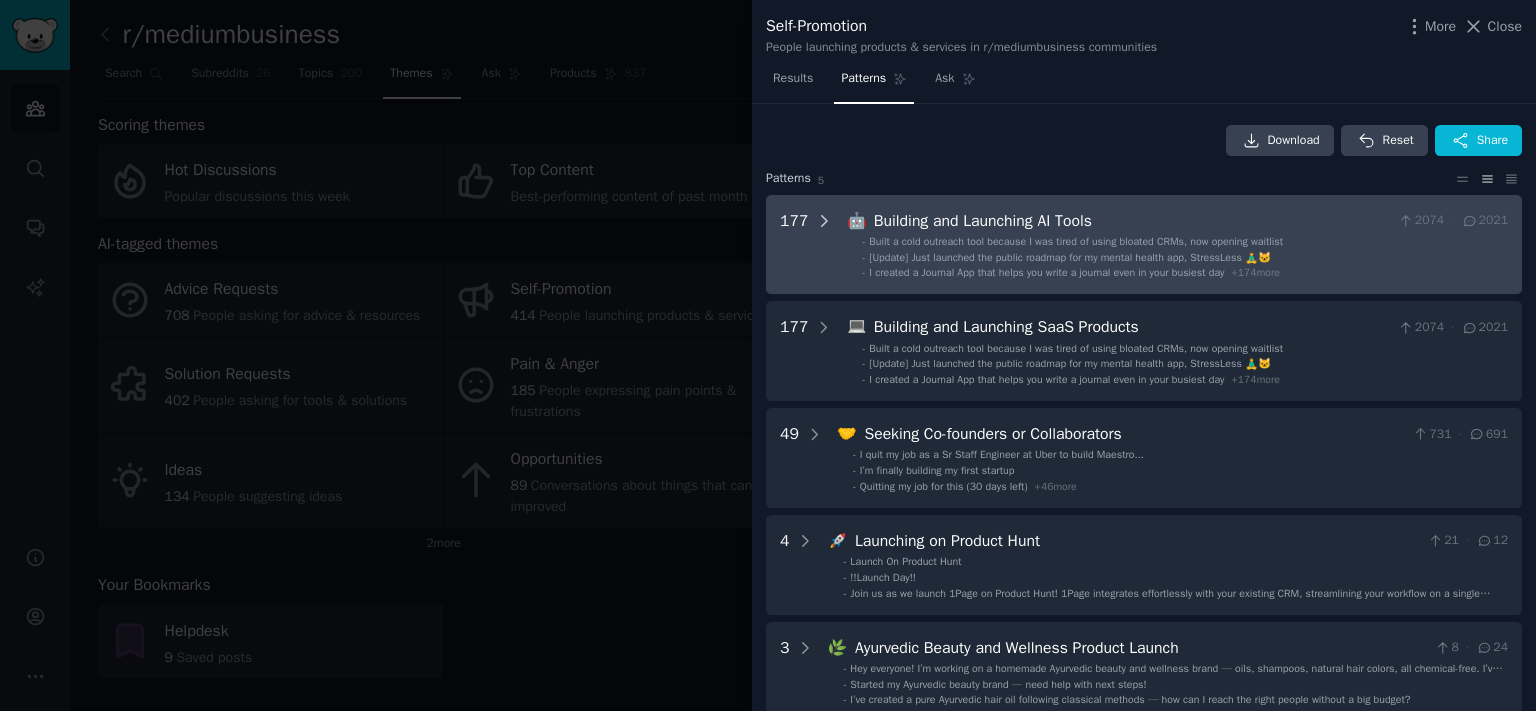 click 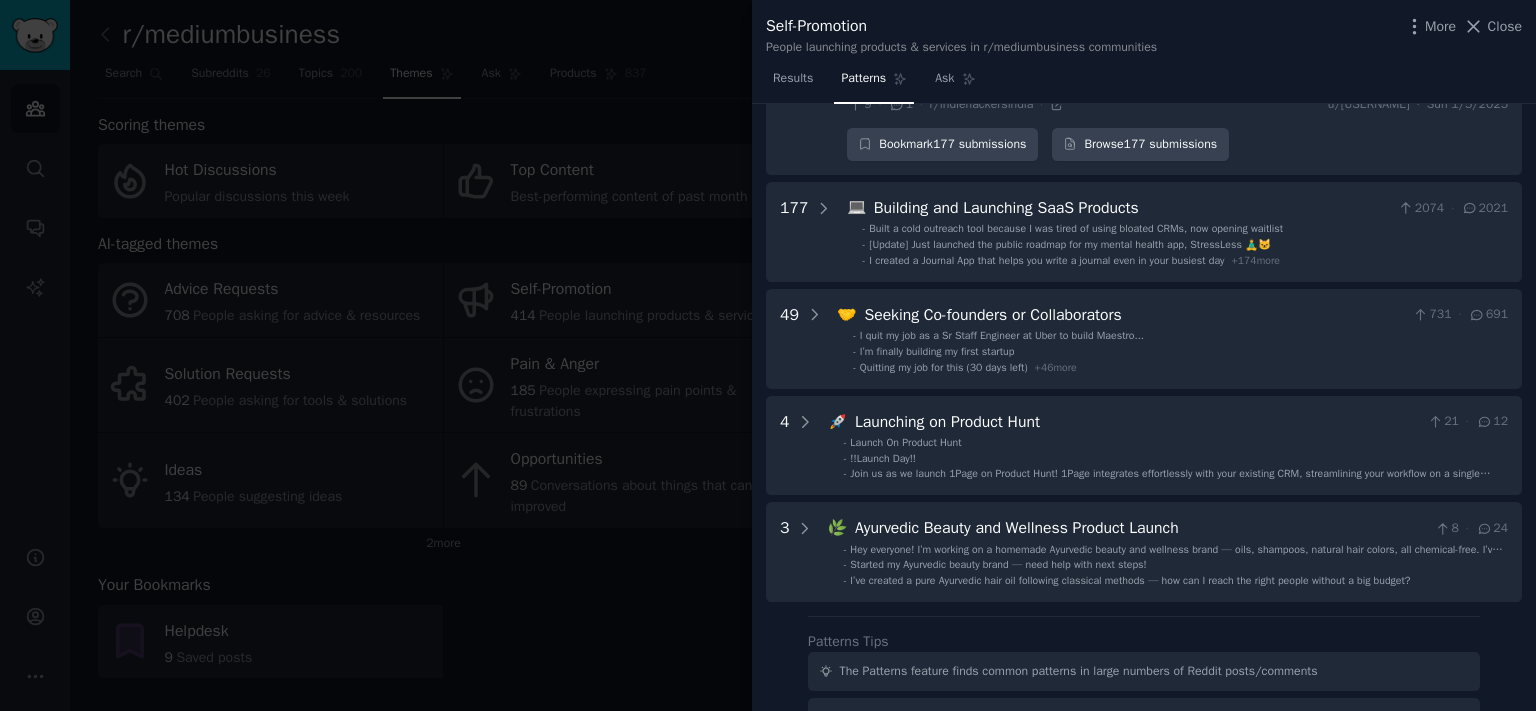 scroll, scrollTop: 17879, scrollLeft: 0, axis: vertical 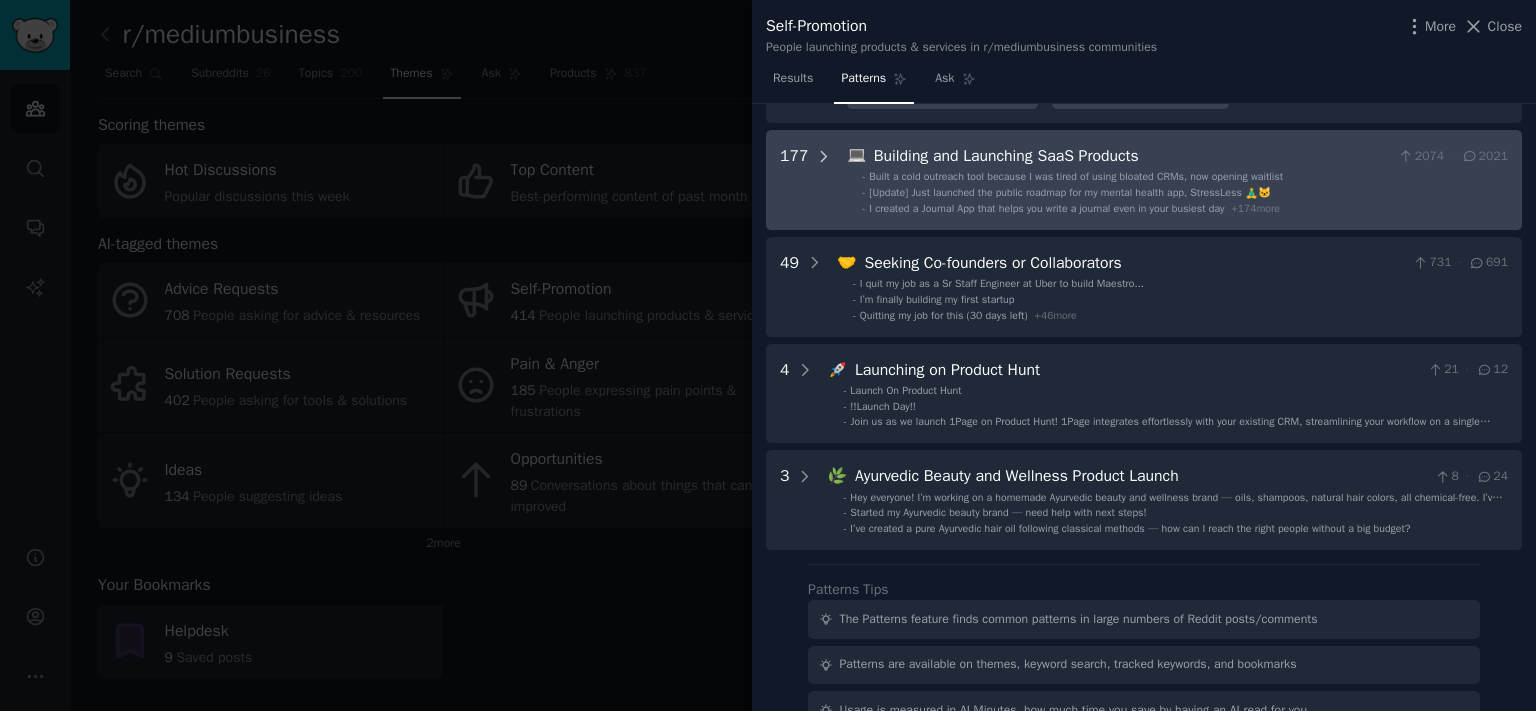 click 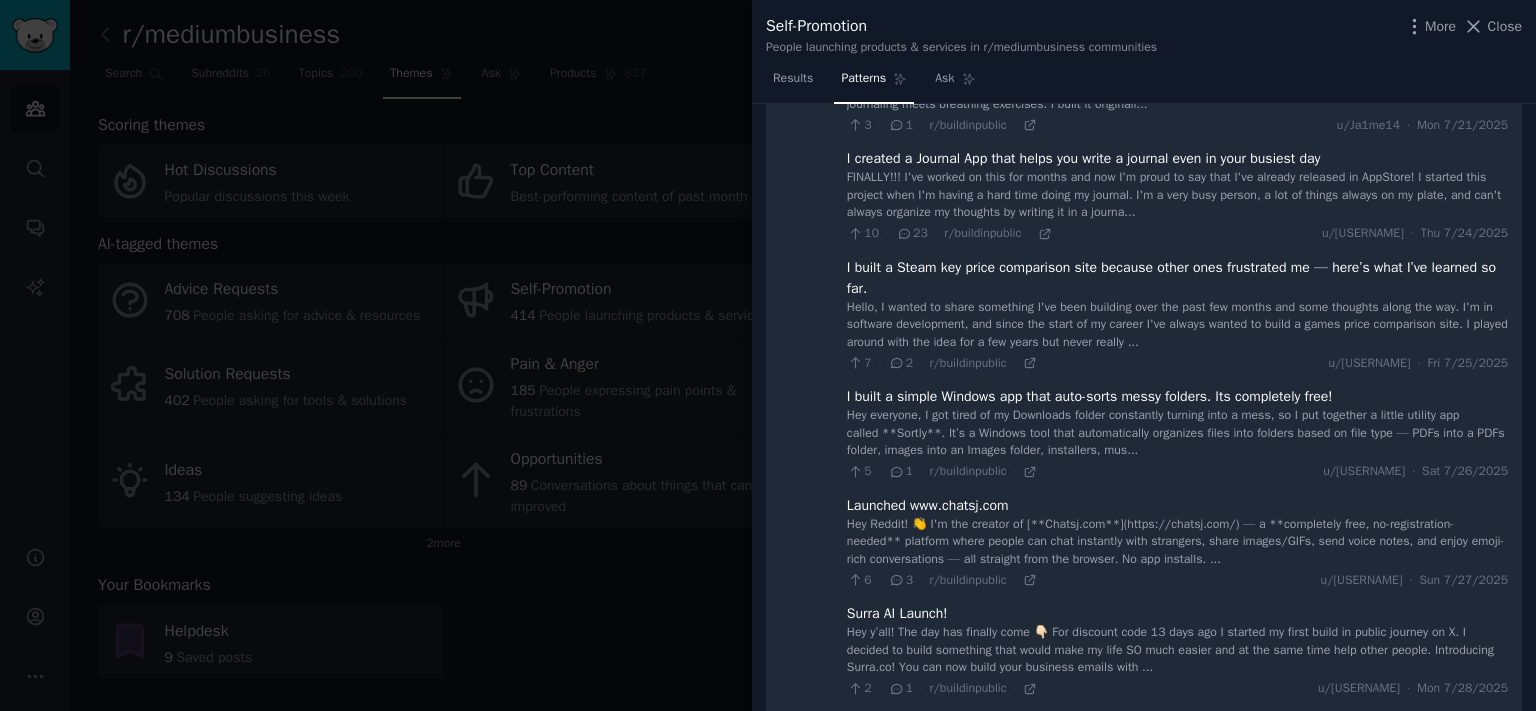 scroll, scrollTop: 18080, scrollLeft: 0, axis: vertical 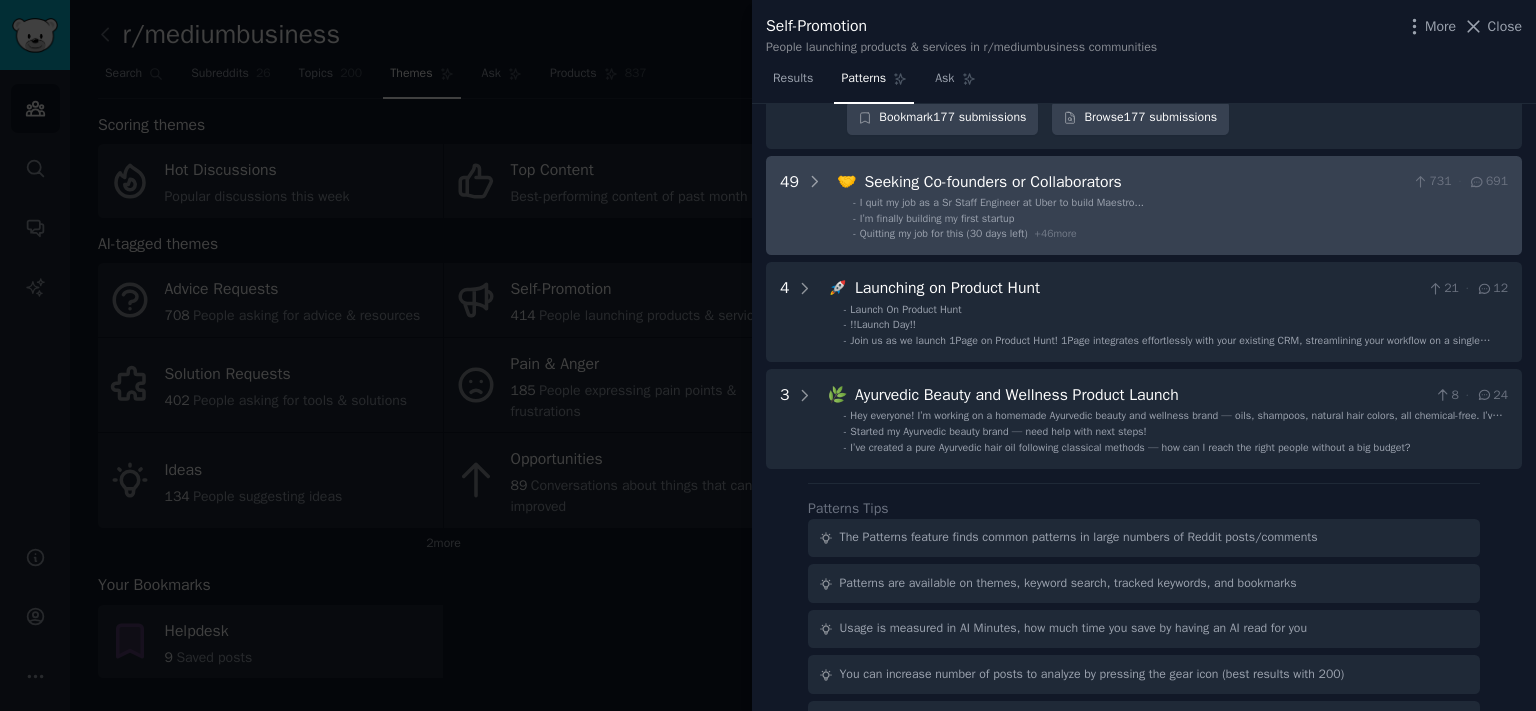 drag, startPoint x: 816, startPoint y: 528, endPoint x: 848, endPoint y: 529, distance: 32.01562 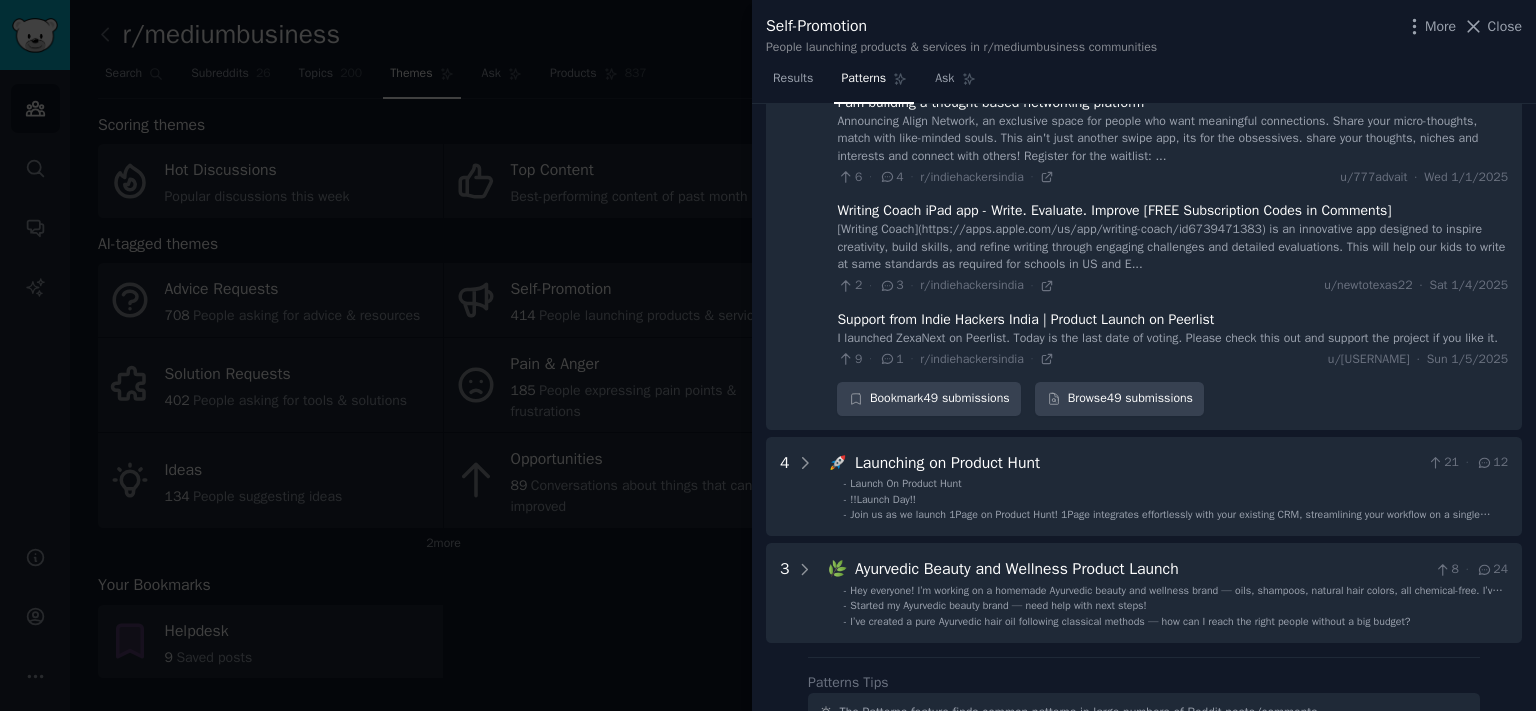 scroll, scrollTop: 41000, scrollLeft: 0, axis: vertical 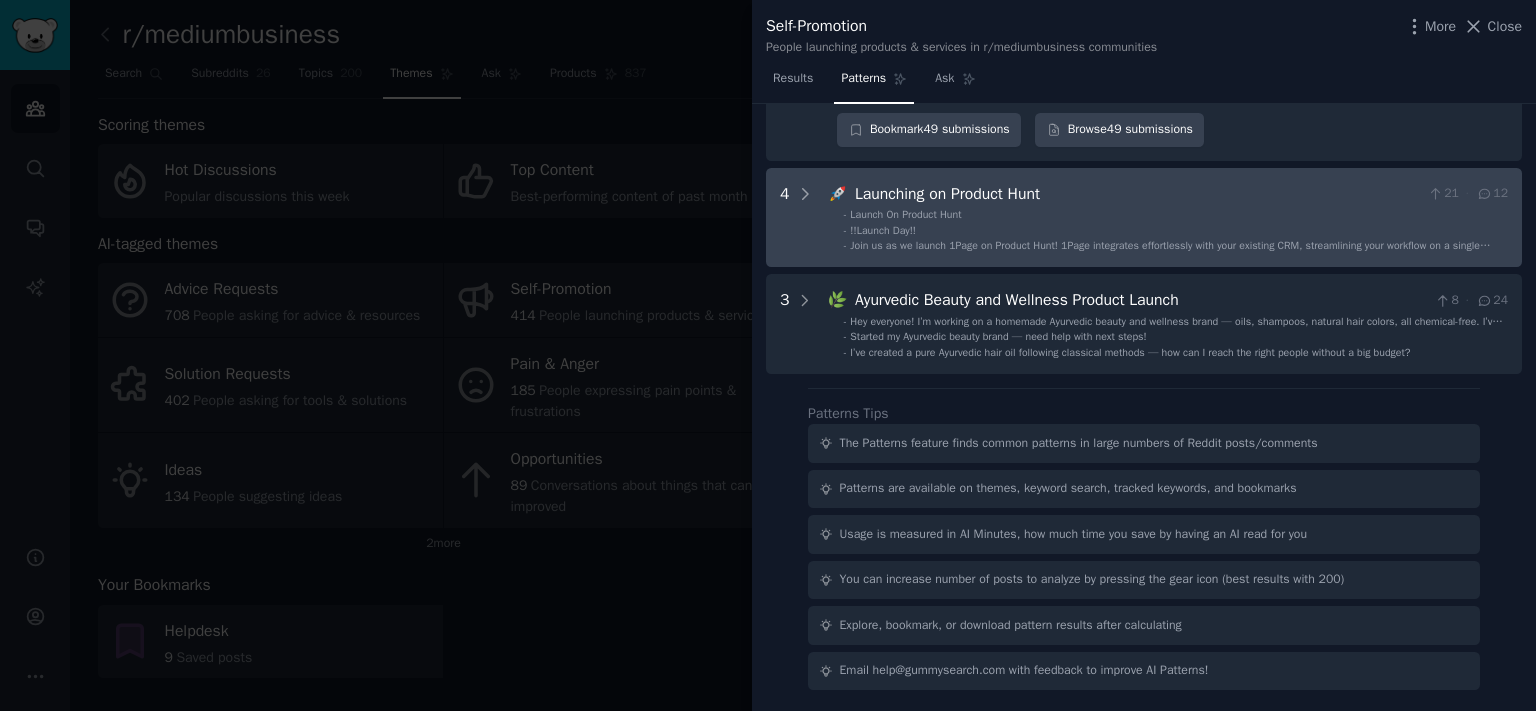 drag, startPoint x: 796, startPoint y: 190, endPoint x: 826, endPoint y: 226, distance: 46.8615 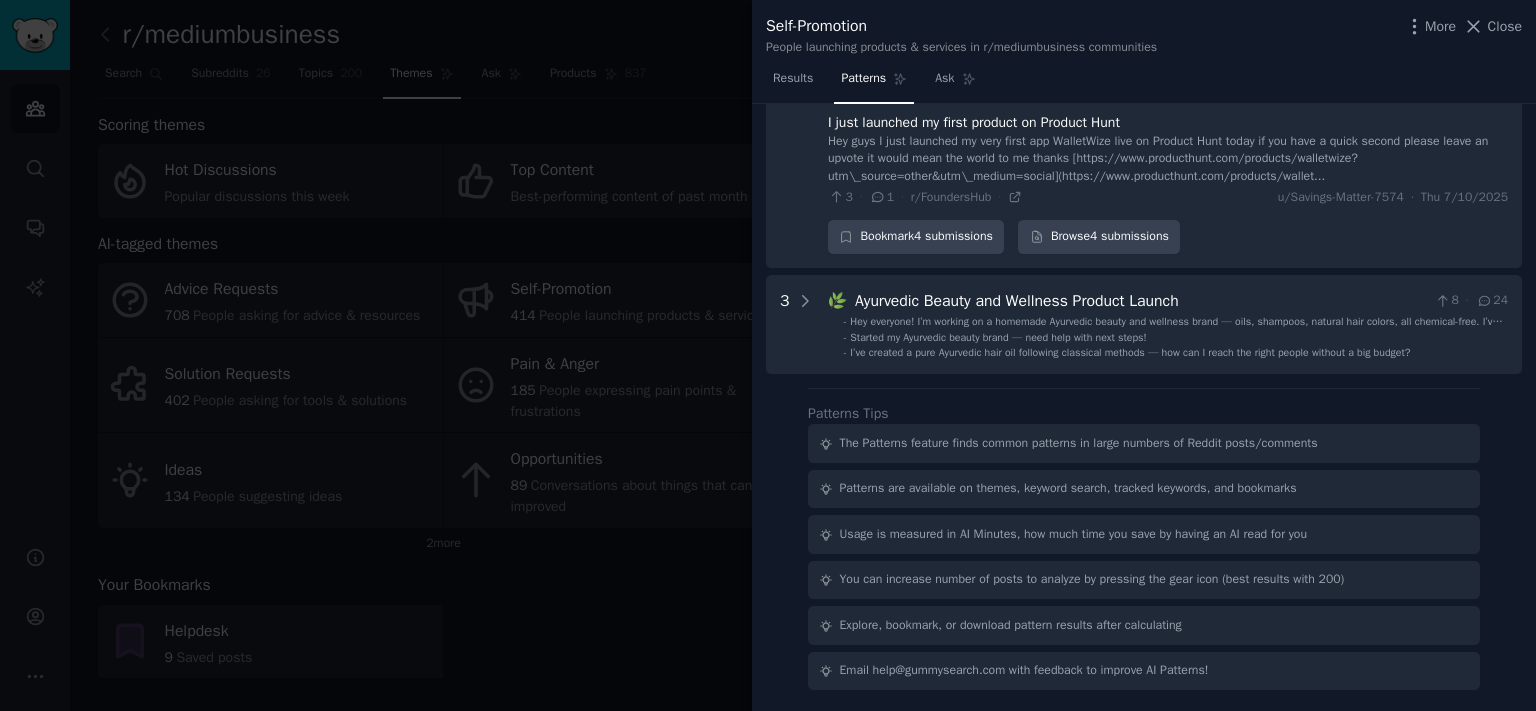 scroll, scrollTop: 41351, scrollLeft: 0, axis: vertical 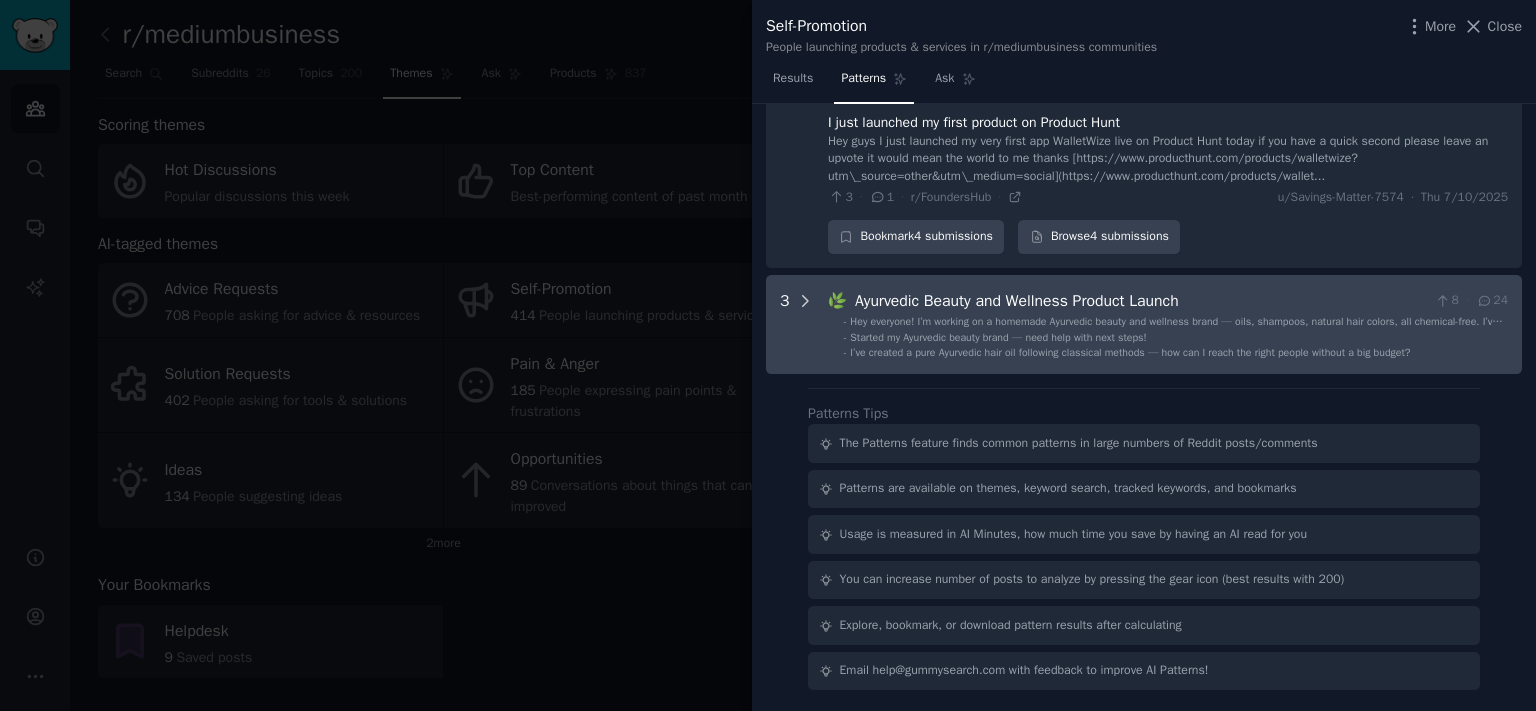 click 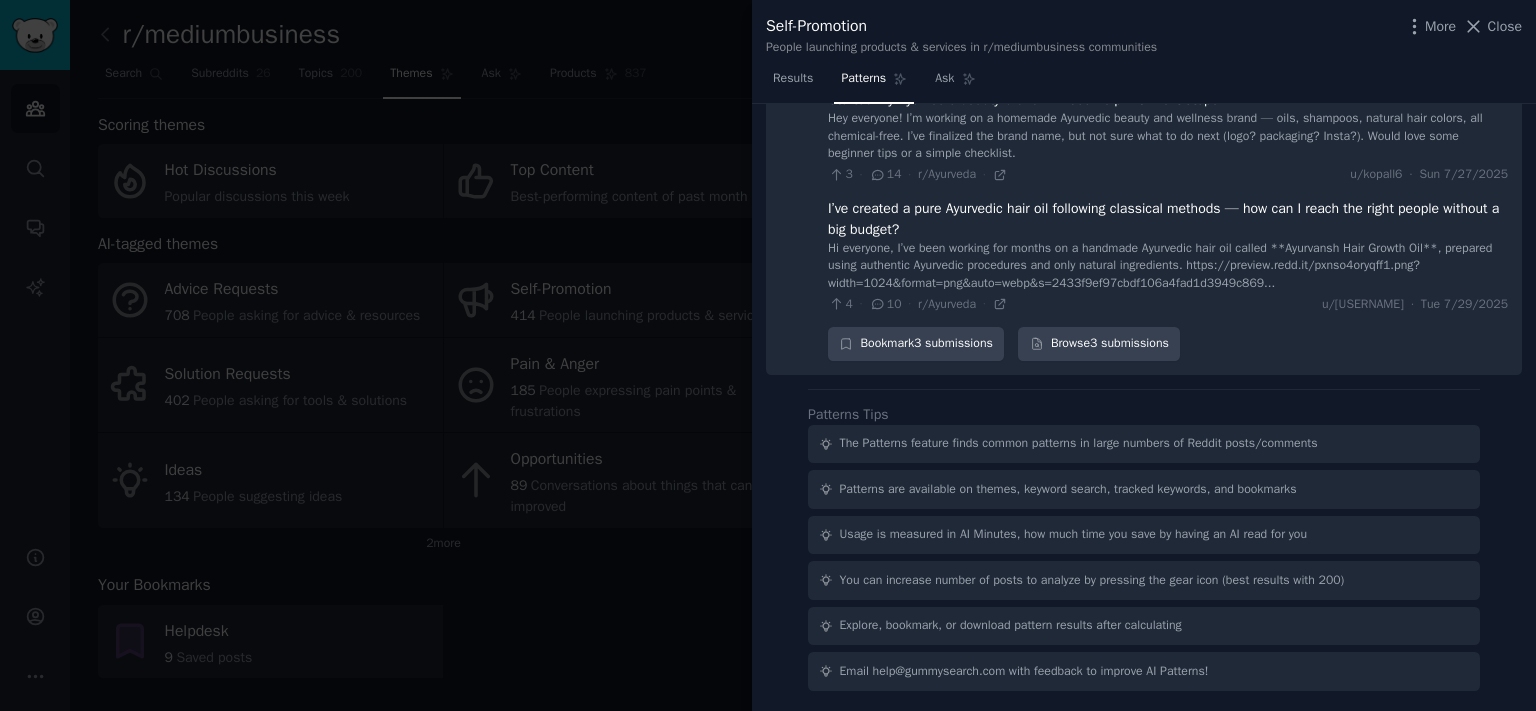 scroll, scrollTop: 41523, scrollLeft: 0, axis: vertical 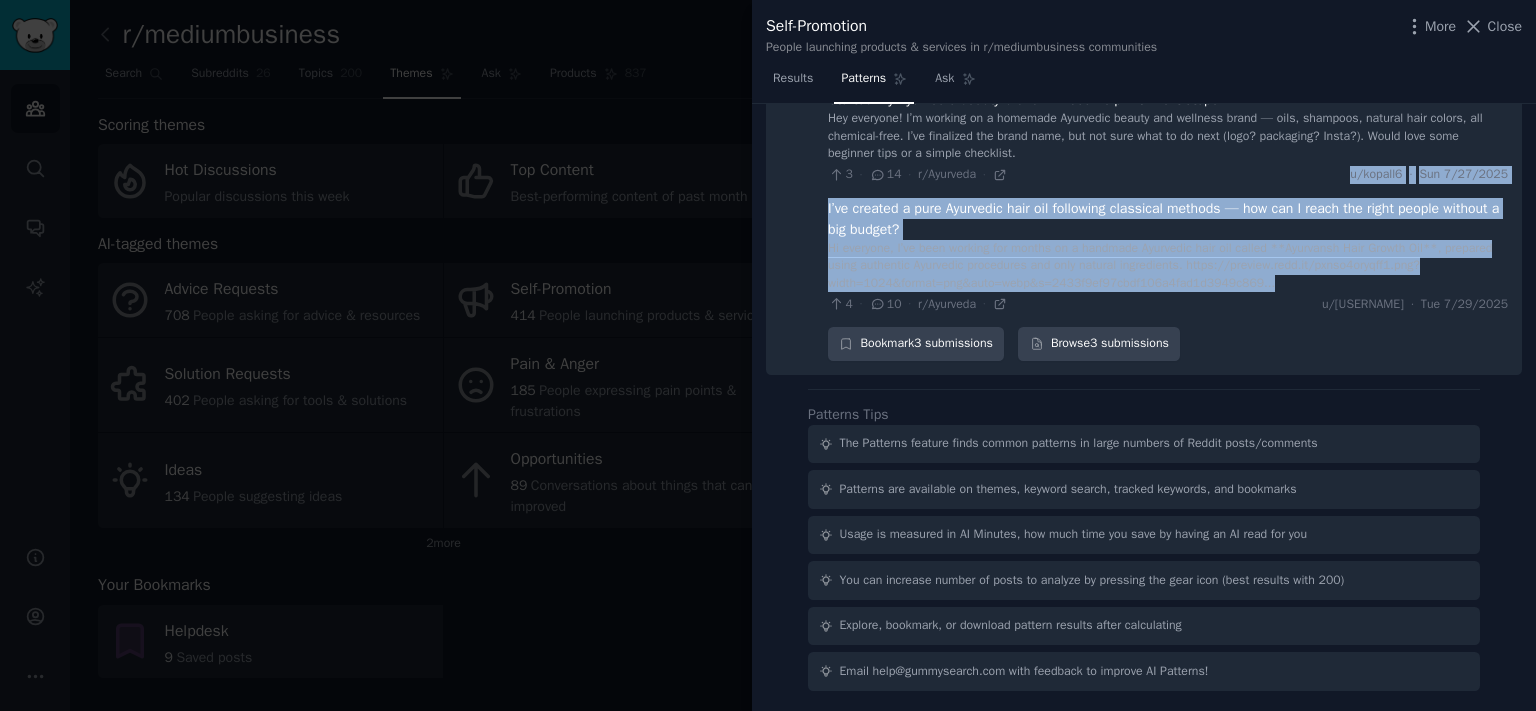 drag, startPoint x: 766, startPoint y: 22, endPoint x: 1415, endPoint y: 280, distance: 698.40173 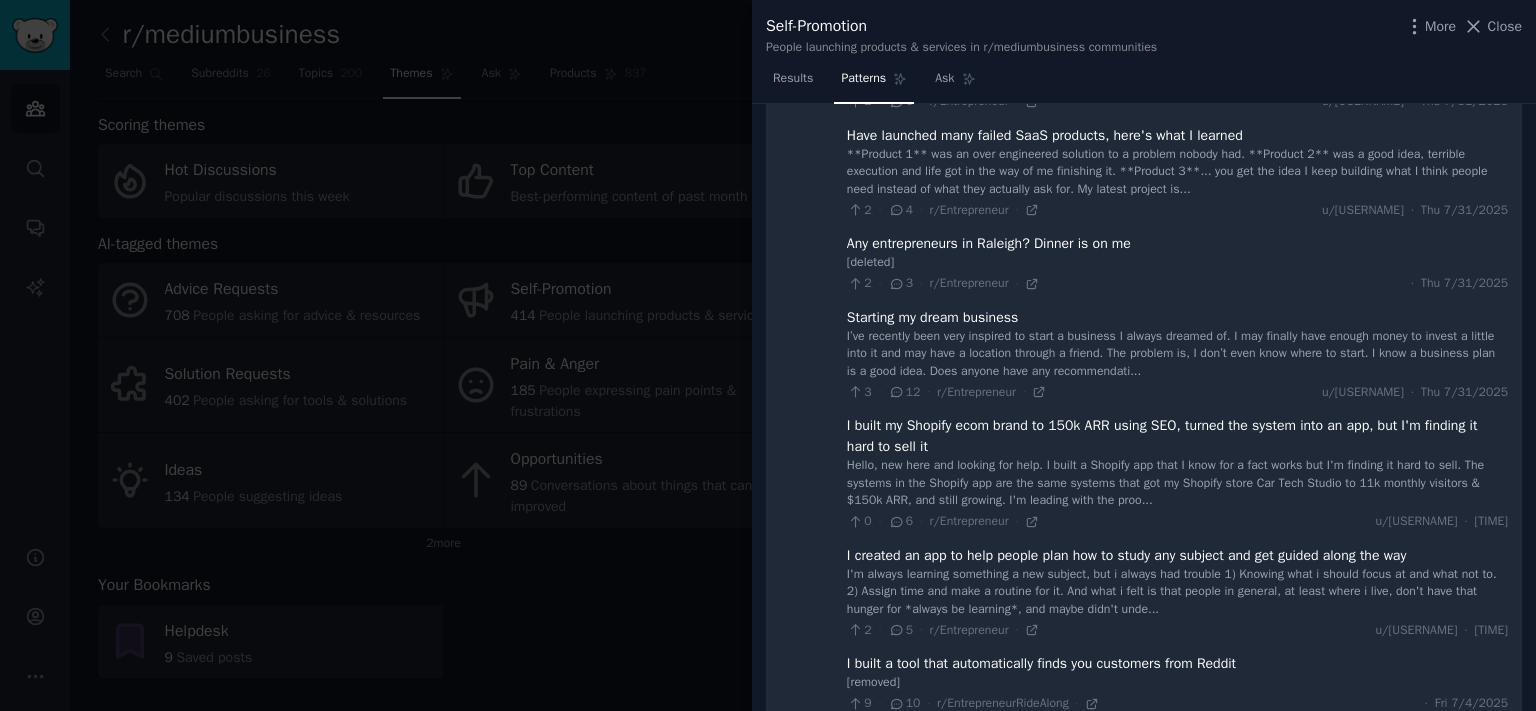 scroll, scrollTop: 0, scrollLeft: 0, axis: both 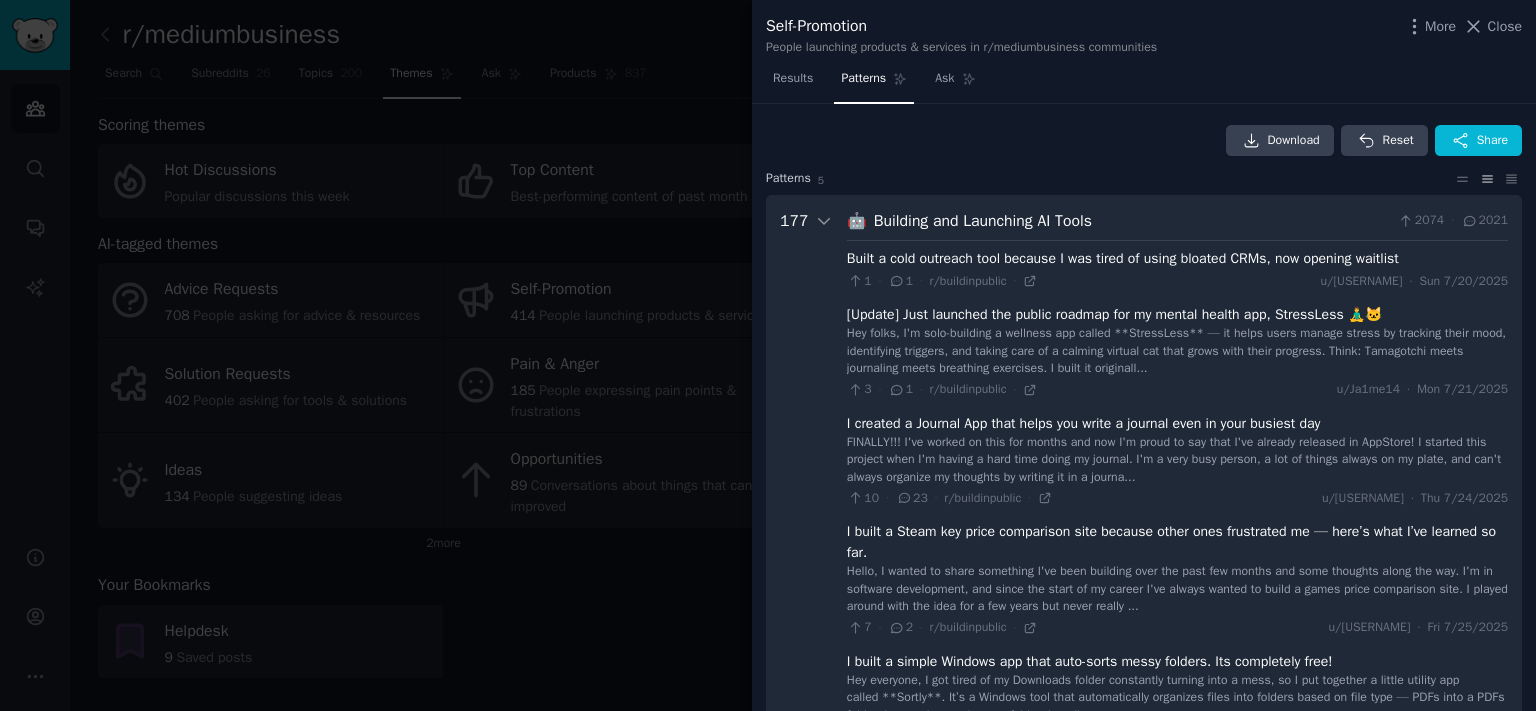 drag, startPoint x: 1259, startPoint y: 122, endPoint x: 1301, endPoint y: 157, distance: 54.67175 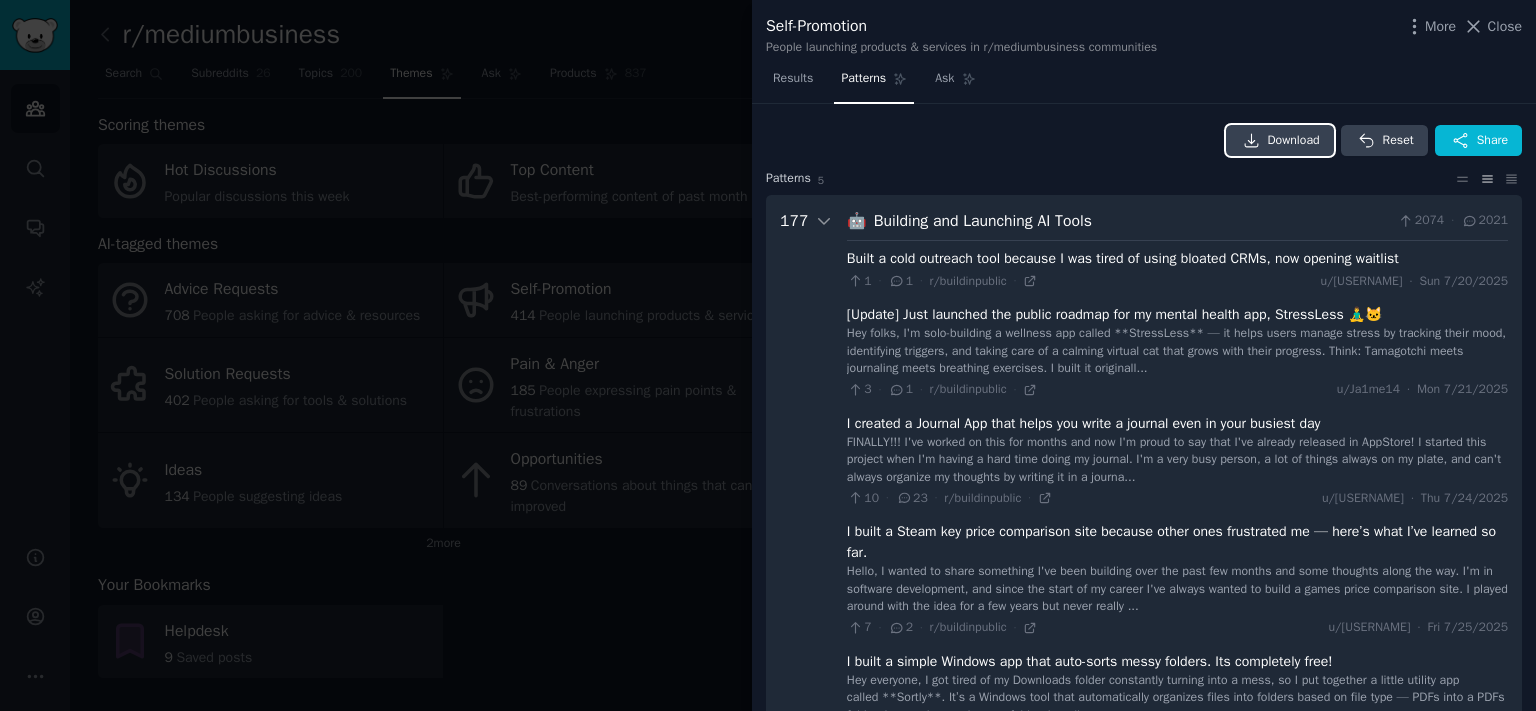 drag, startPoint x: 1247, startPoint y: 146, endPoint x: 1310, endPoint y: 225, distance: 101.04455 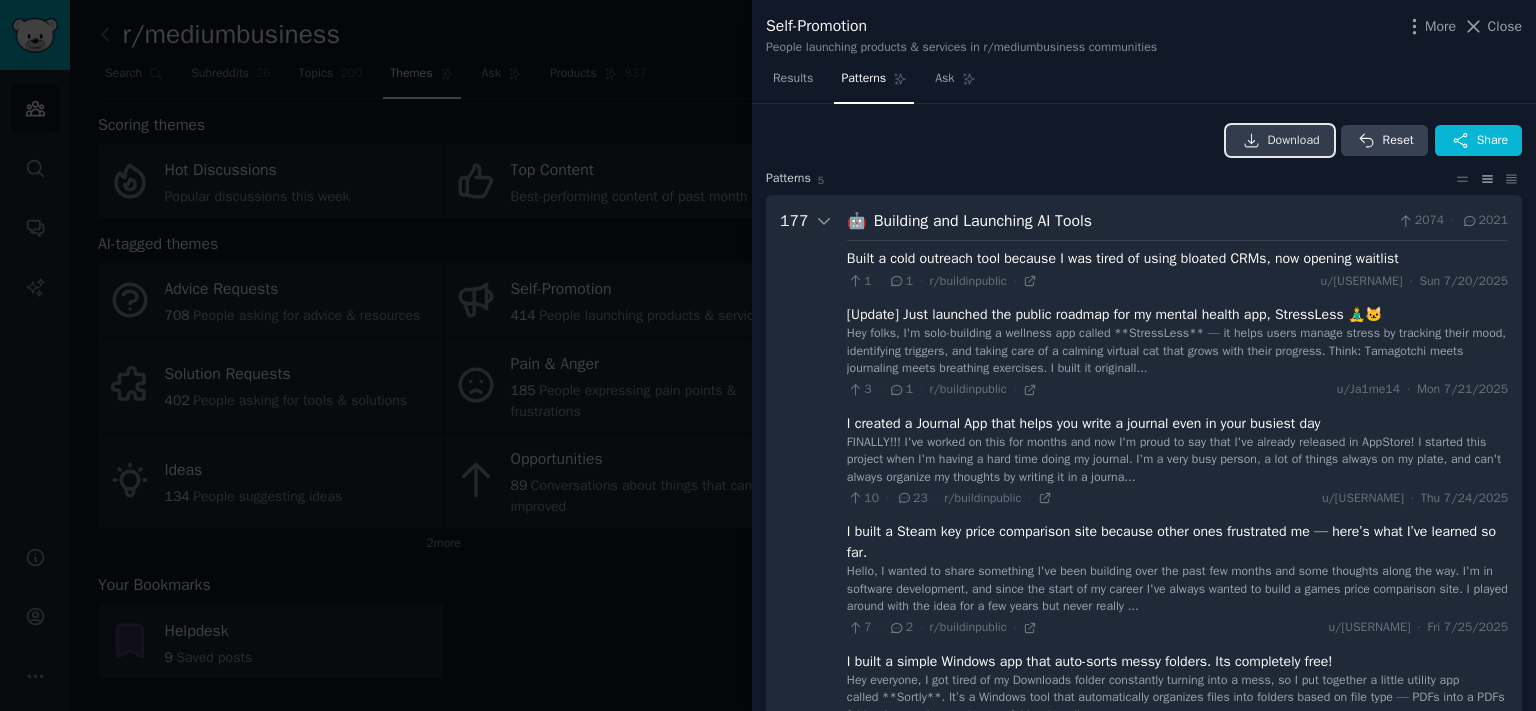 click on "Download" at bounding box center (1294, 141) 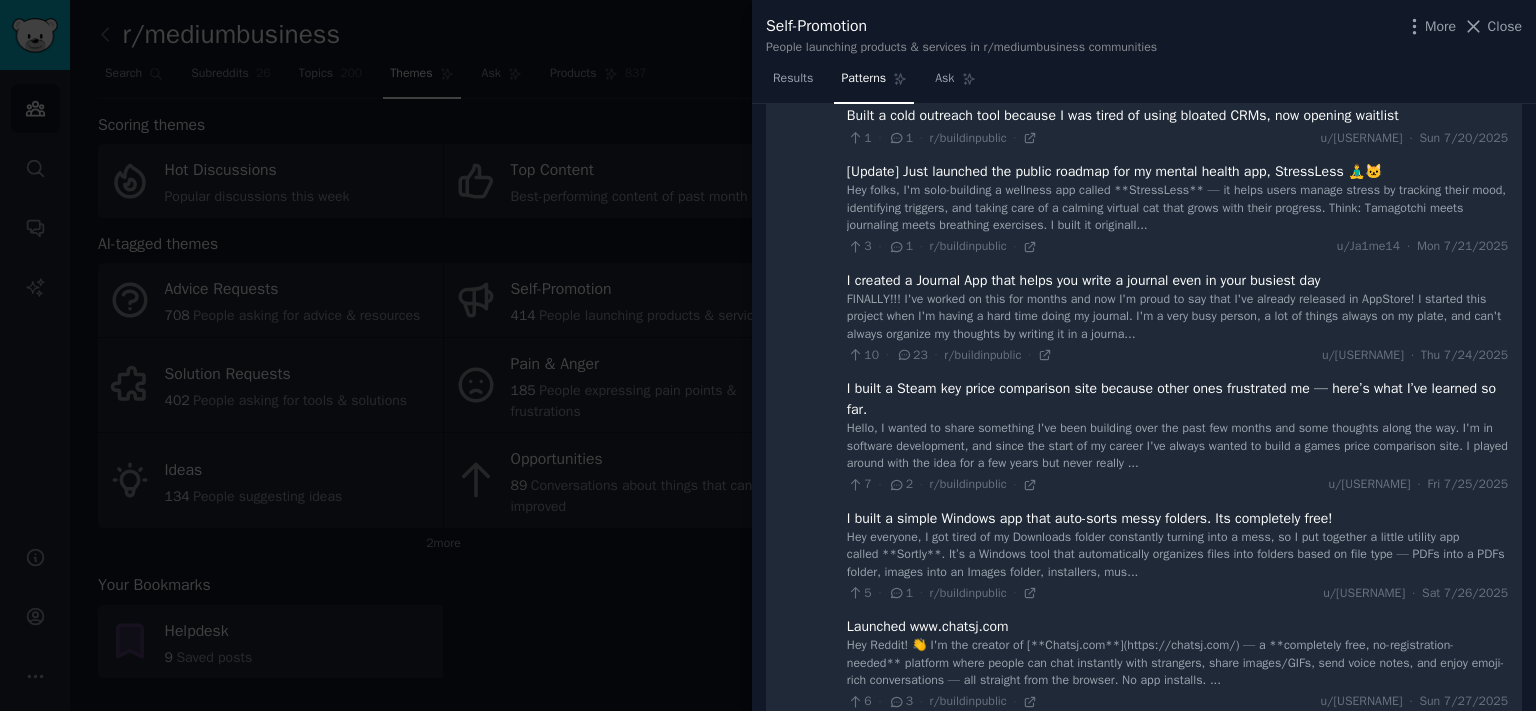 scroll, scrollTop: 220, scrollLeft: 0, axis: vertical 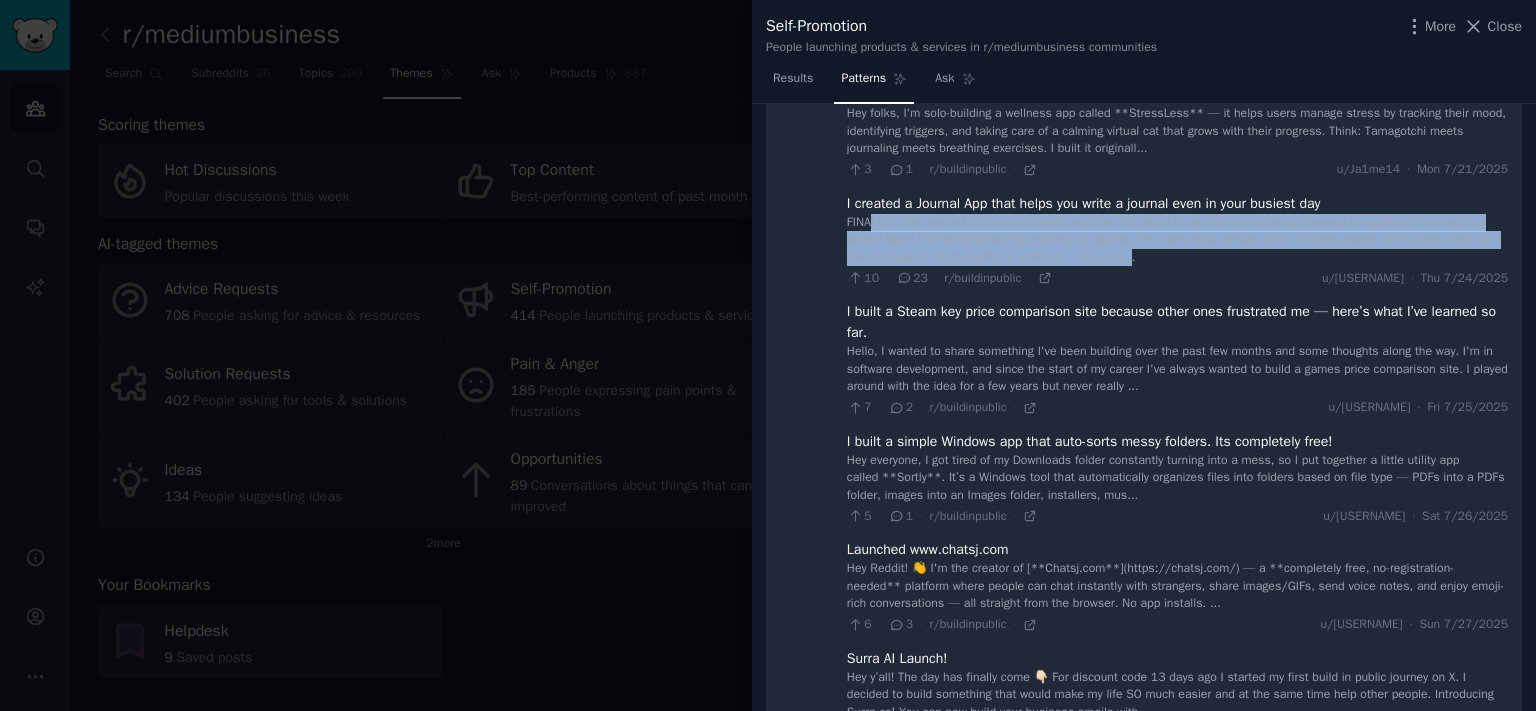 drag, startPoint x: 872, startPoint y: 218, endPoint x: 1165, endPoint y: 248, distance: 294.53183 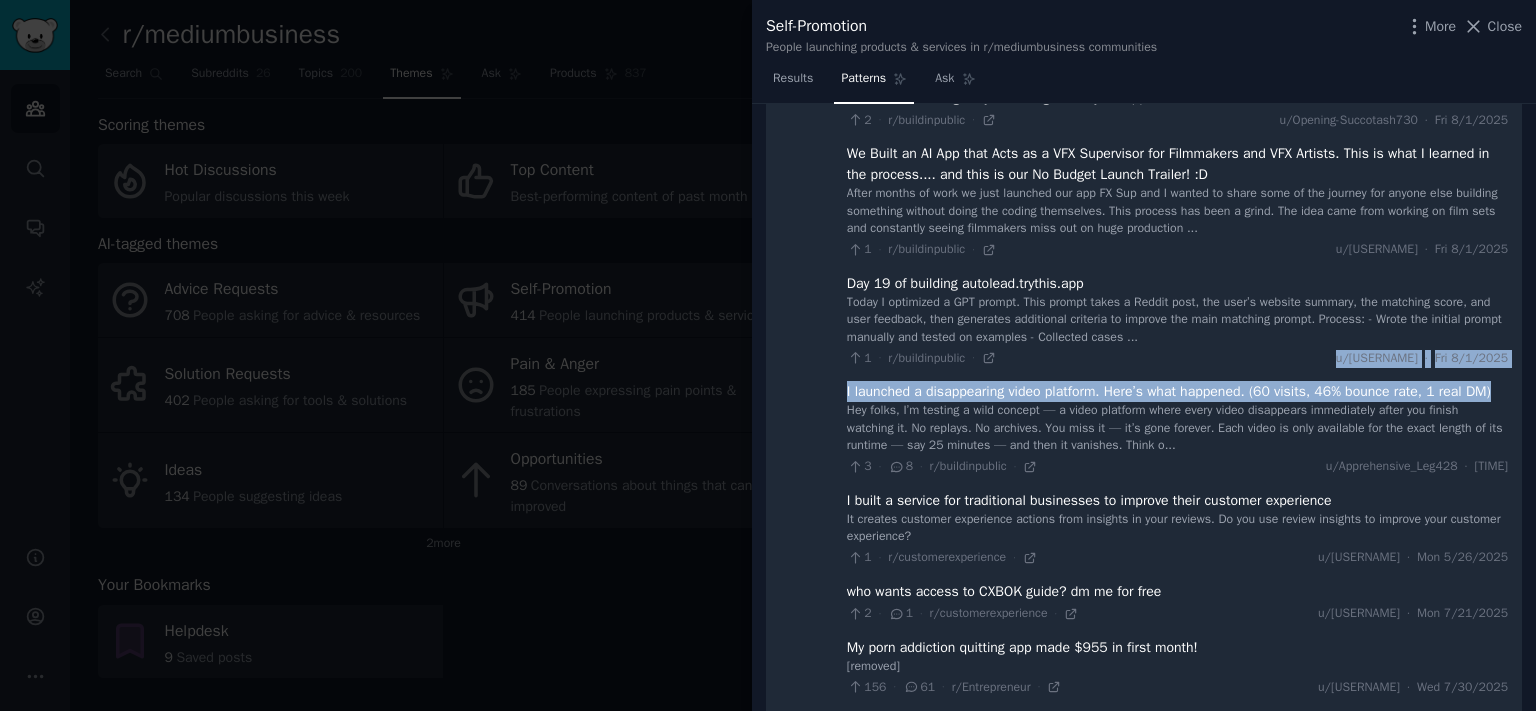 scroll, scrollTop: 2318, scrollLeft: 0, axis: vertical 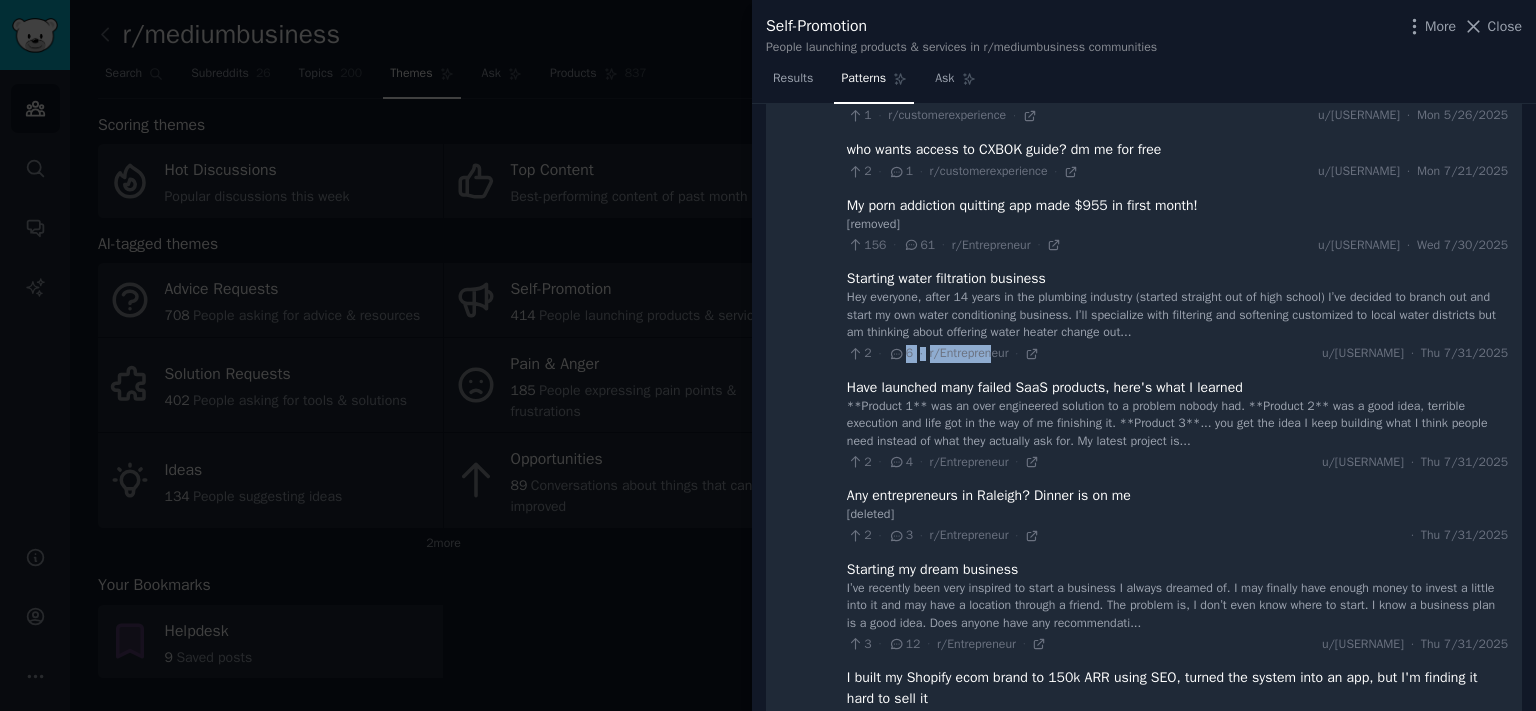 drag, startPoint x: 880, startPoint y: 216, endPoint x: 988, endPoint y: 375, distance: 192.21082 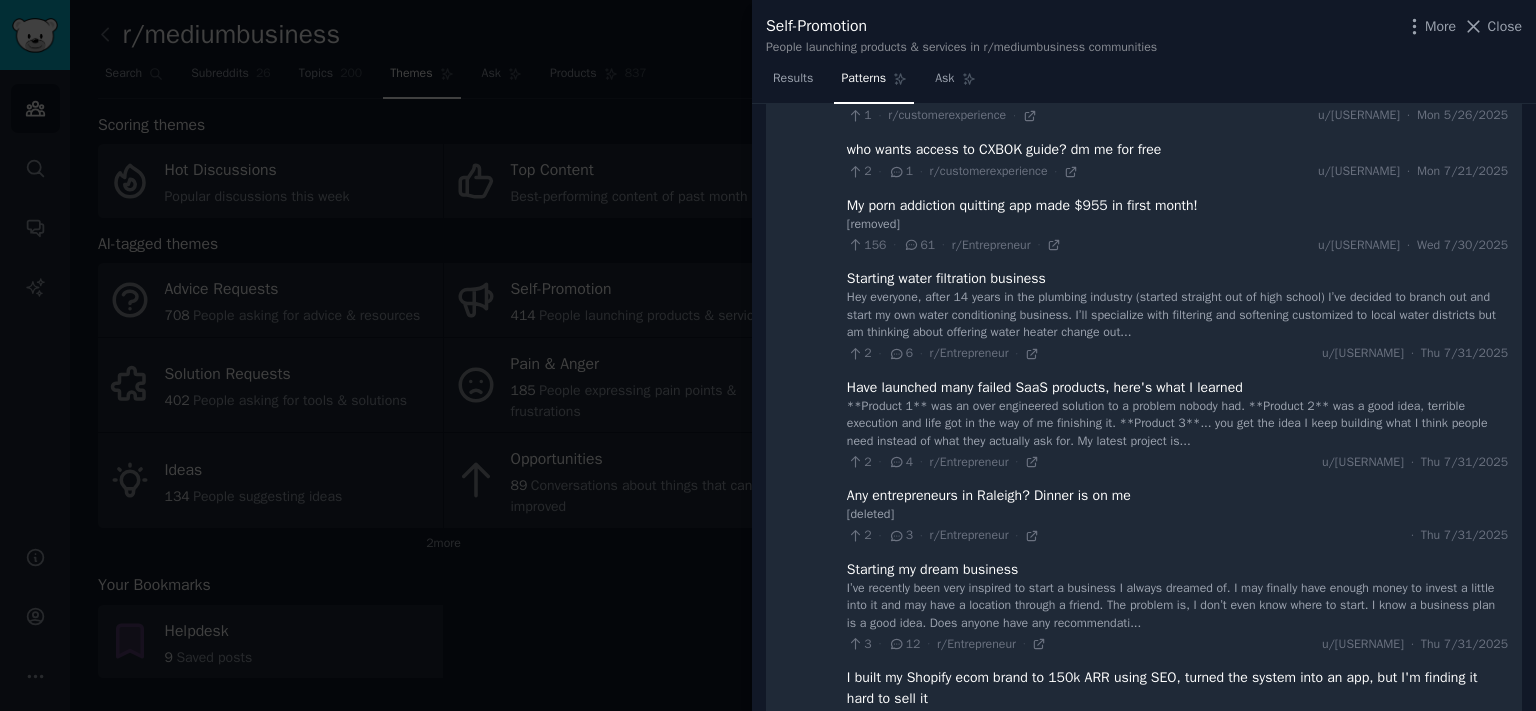 click at bounding box center (768, 355) 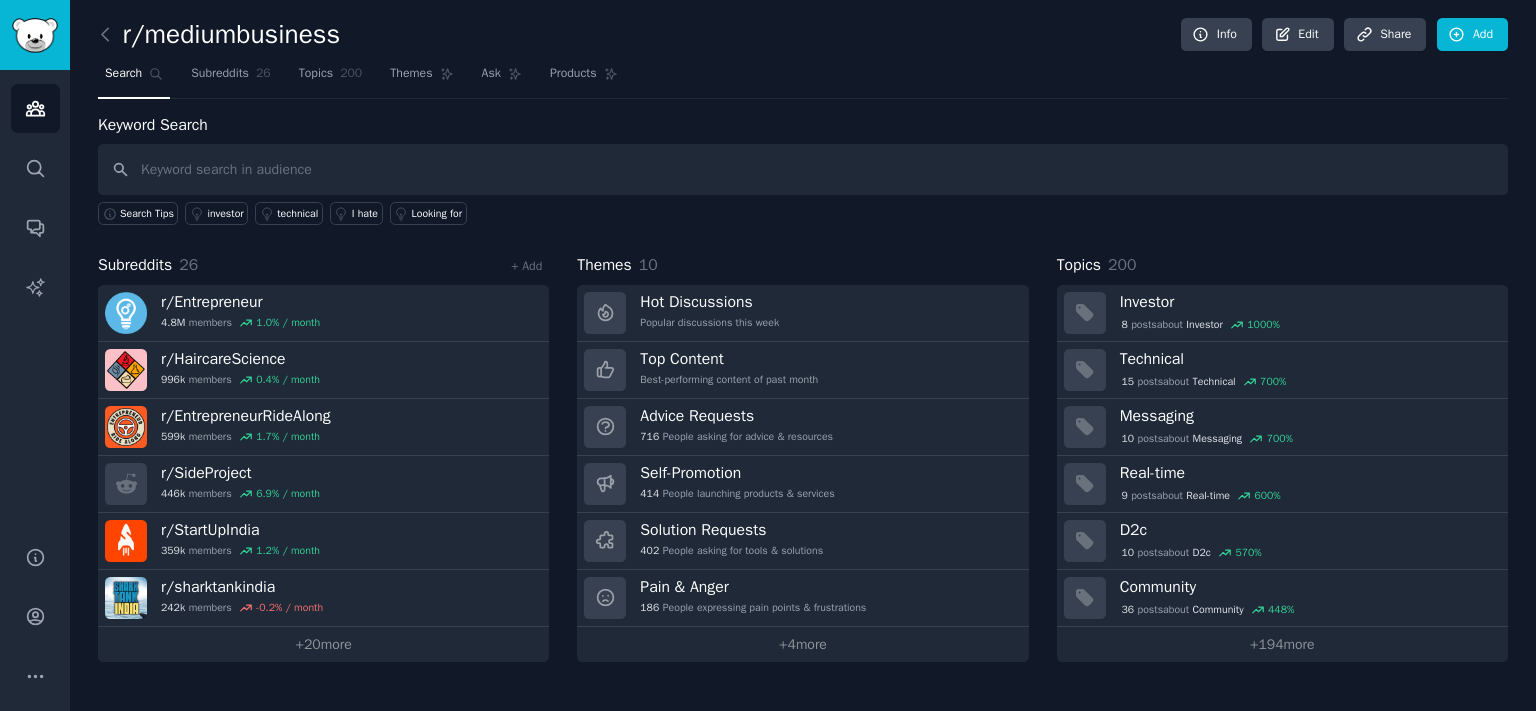 scroll, scrollTop: 0, scrollLeft: 0, axis: both 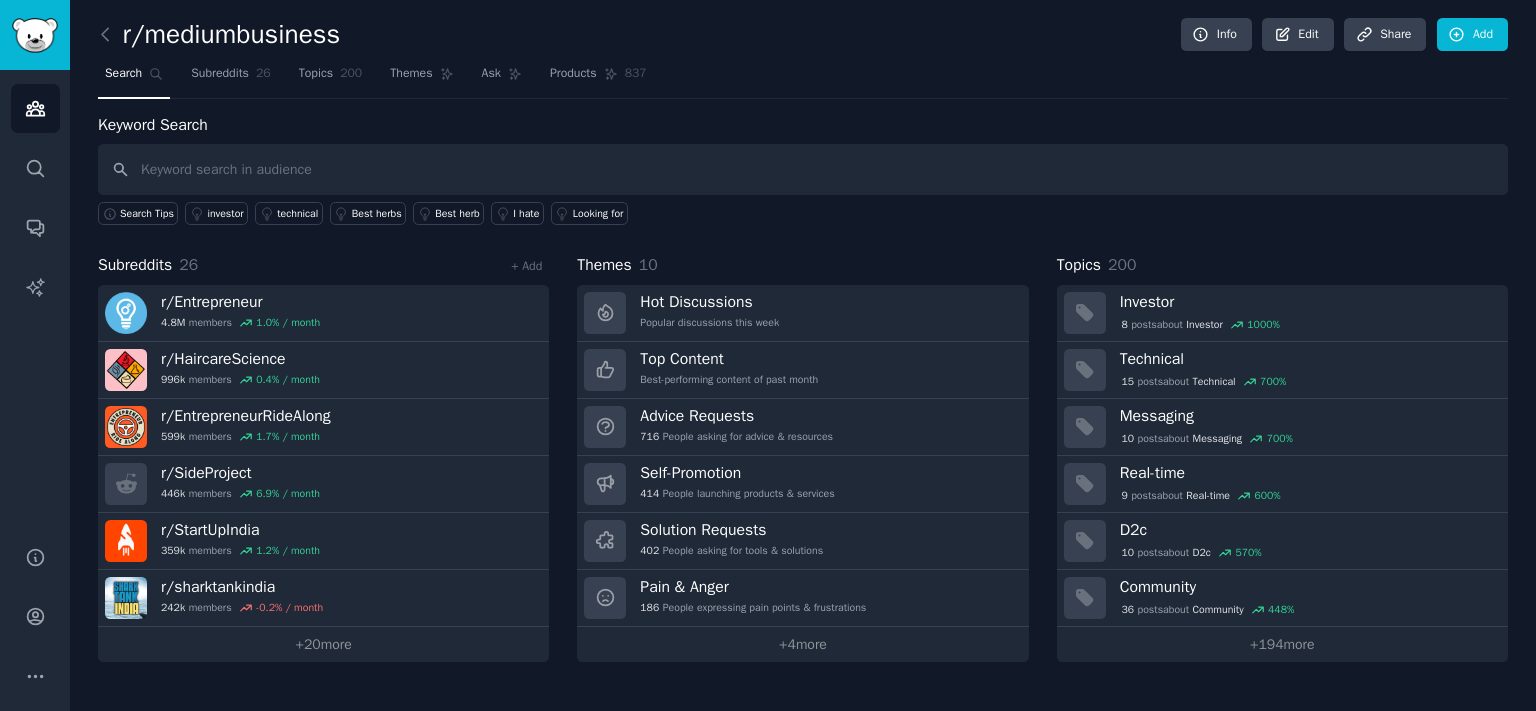 drag, startPoint x: 776, startPoint y: 641, endPoint x: 864, endPoint y: 644, distance: 88.051125 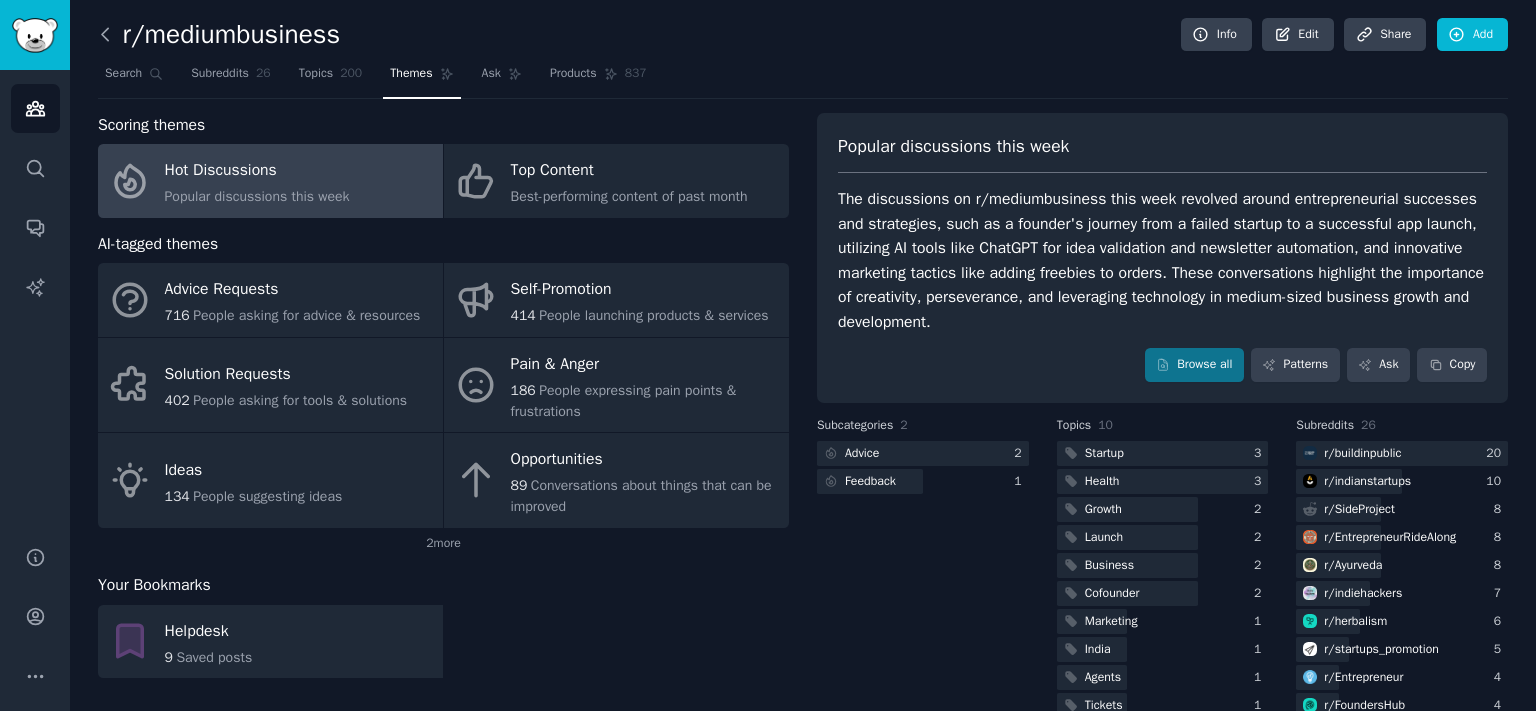 click 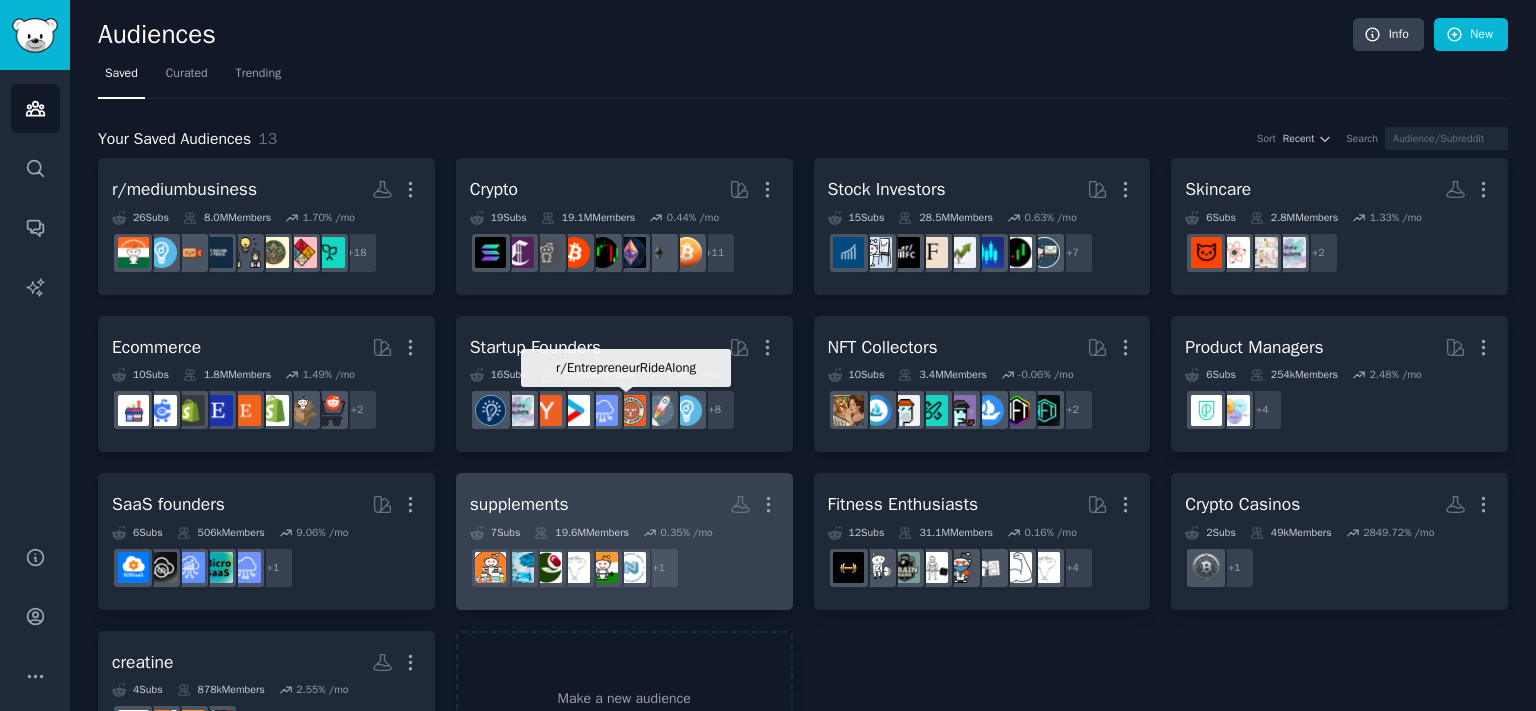 scroll, scrollTop: 83, scrollLeft: 0, axis: vertical 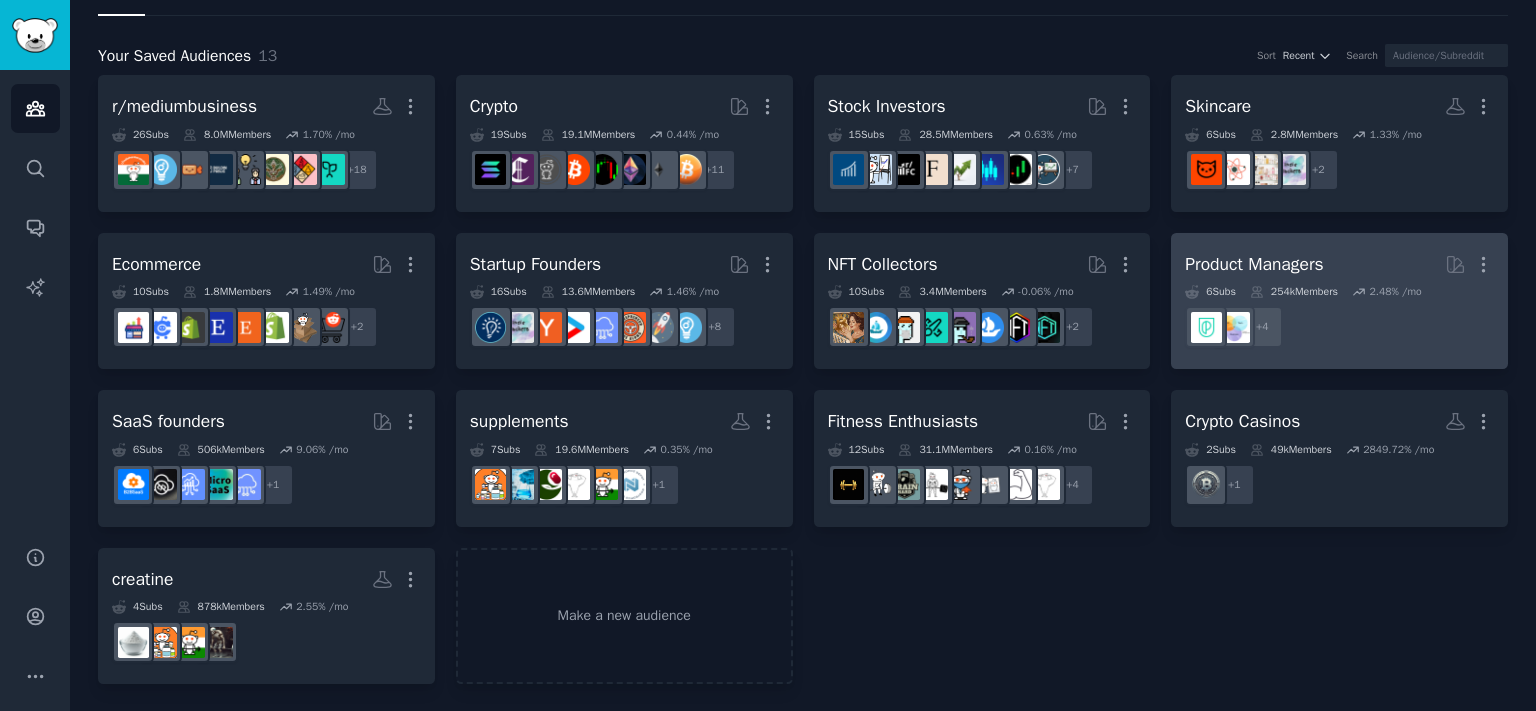 click on "Product Managers" at bounding box center (1254, 264) 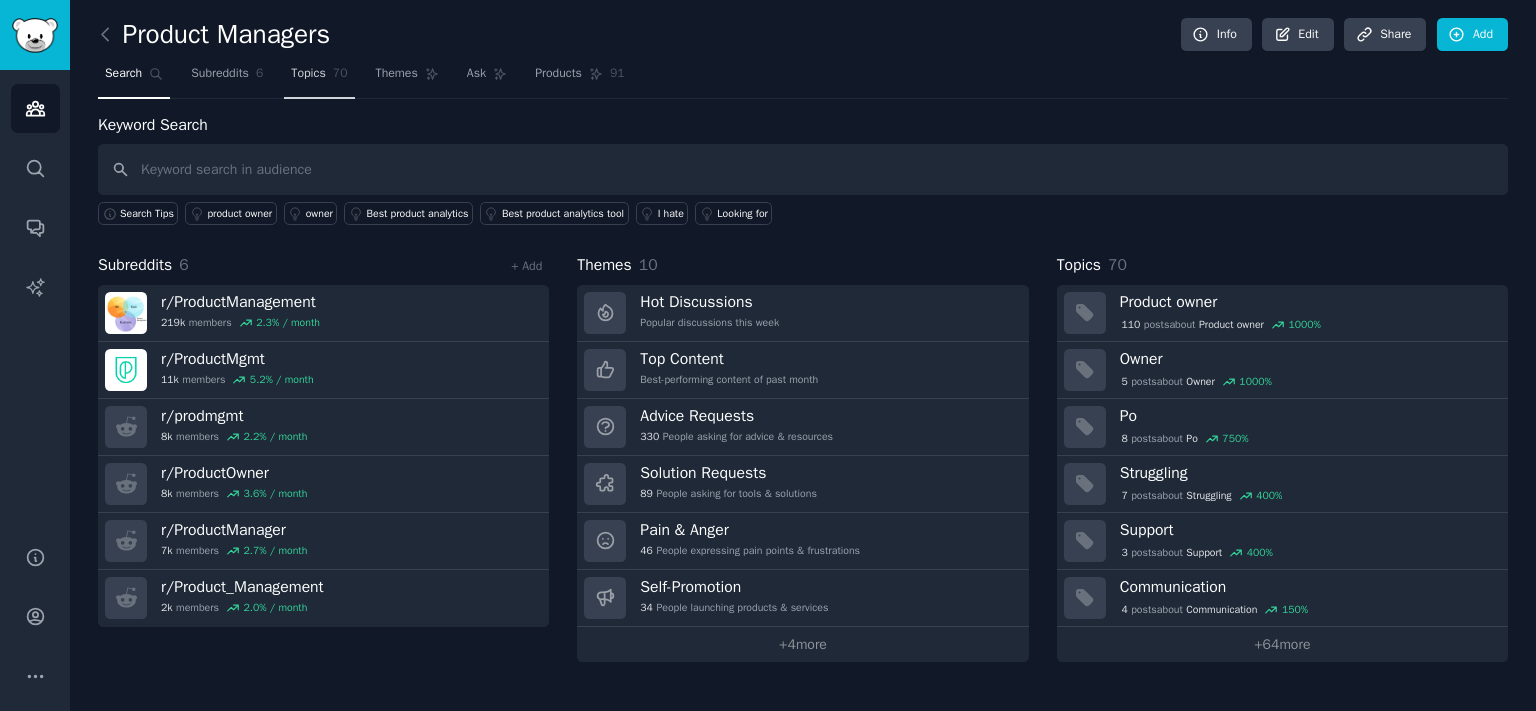 click on "Topics 70" at bounding box center [319, 78] 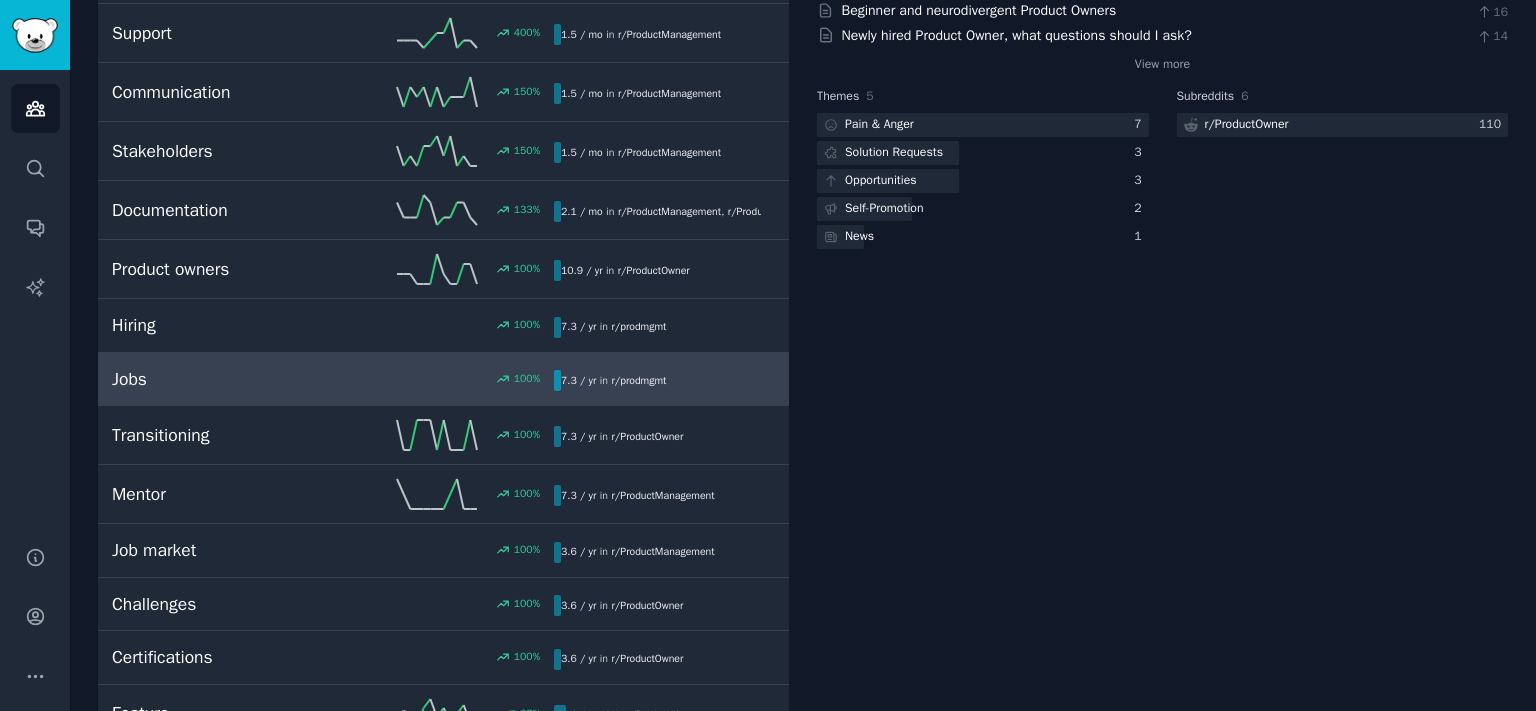 scroll, scrollTop: 0, scrollLeft: 0, axis: both 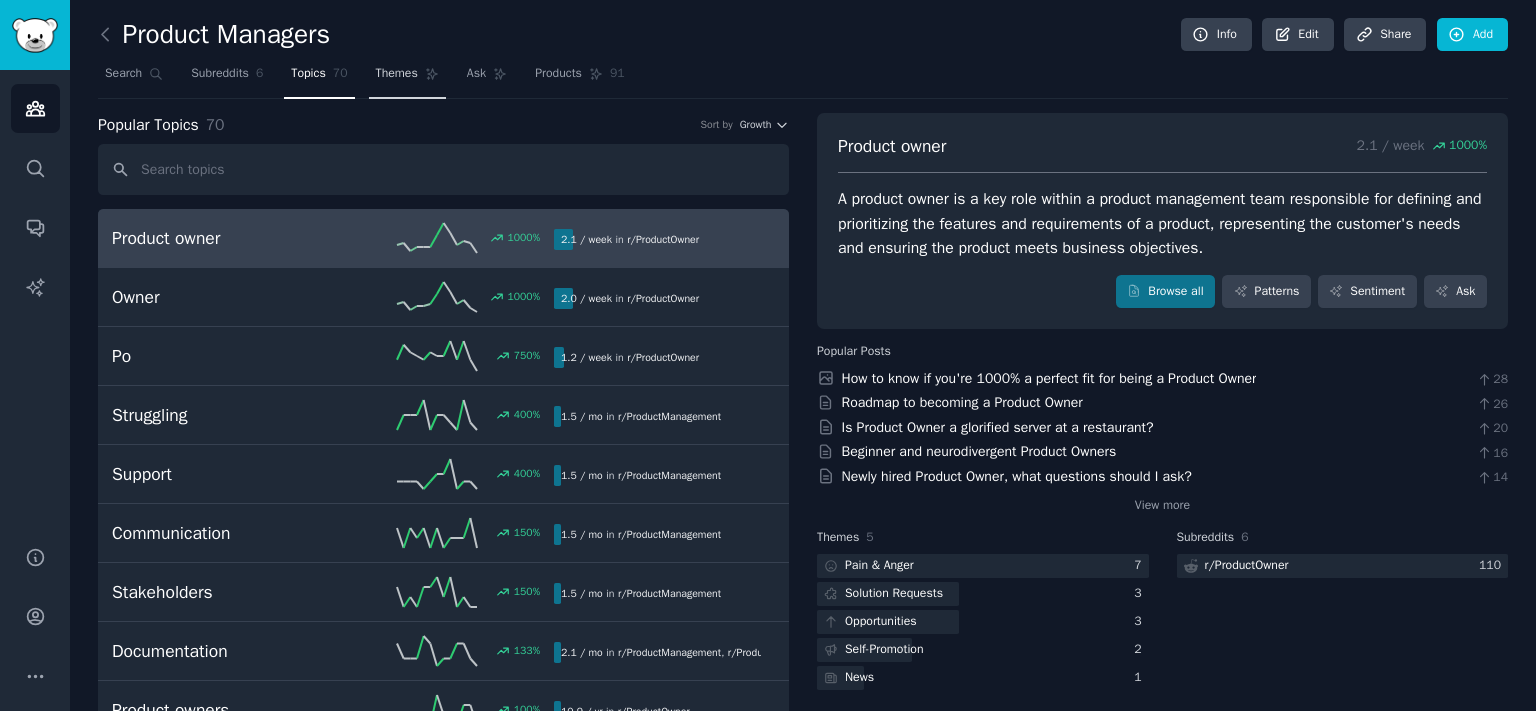 click on "Themes" at bounding box center (397, 74) 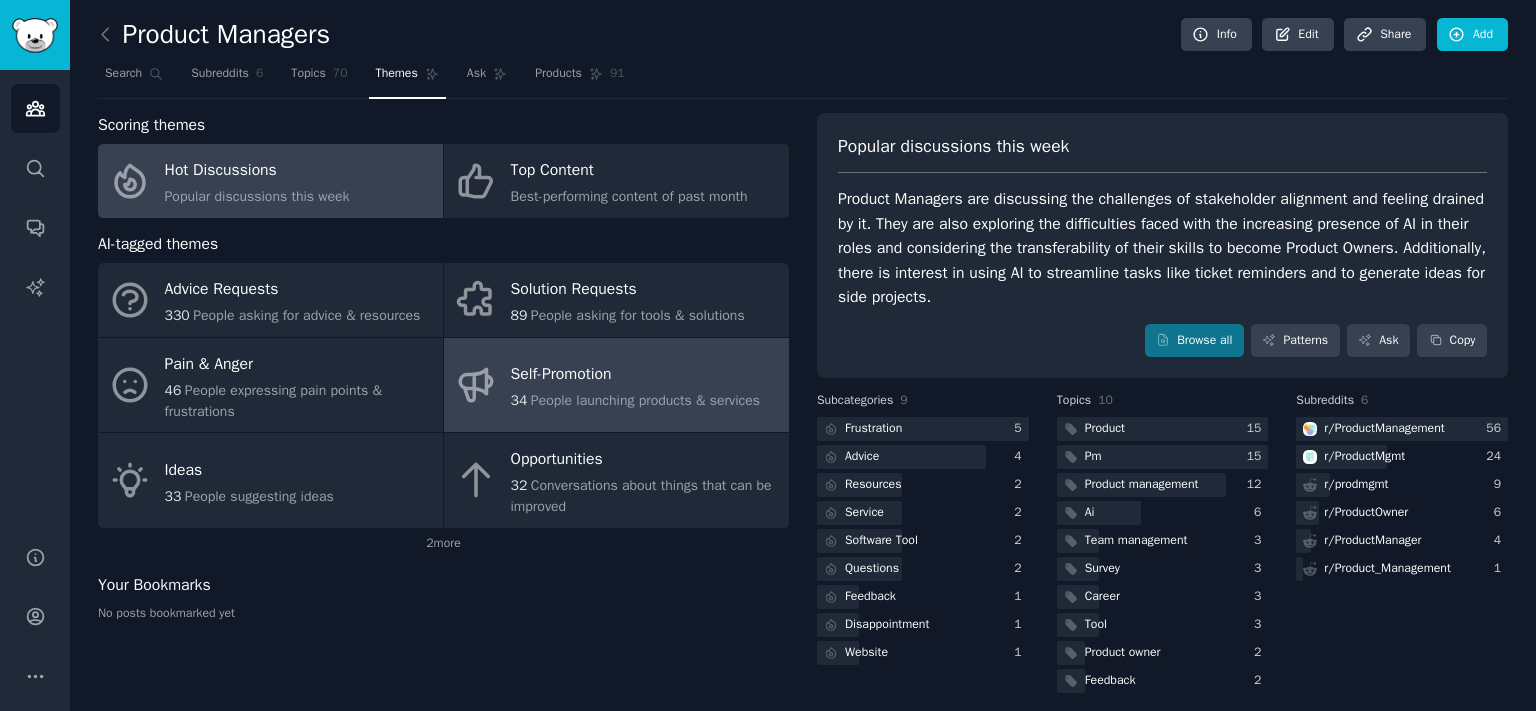 click on "People launching products & services" at bounding box center (645, 400) 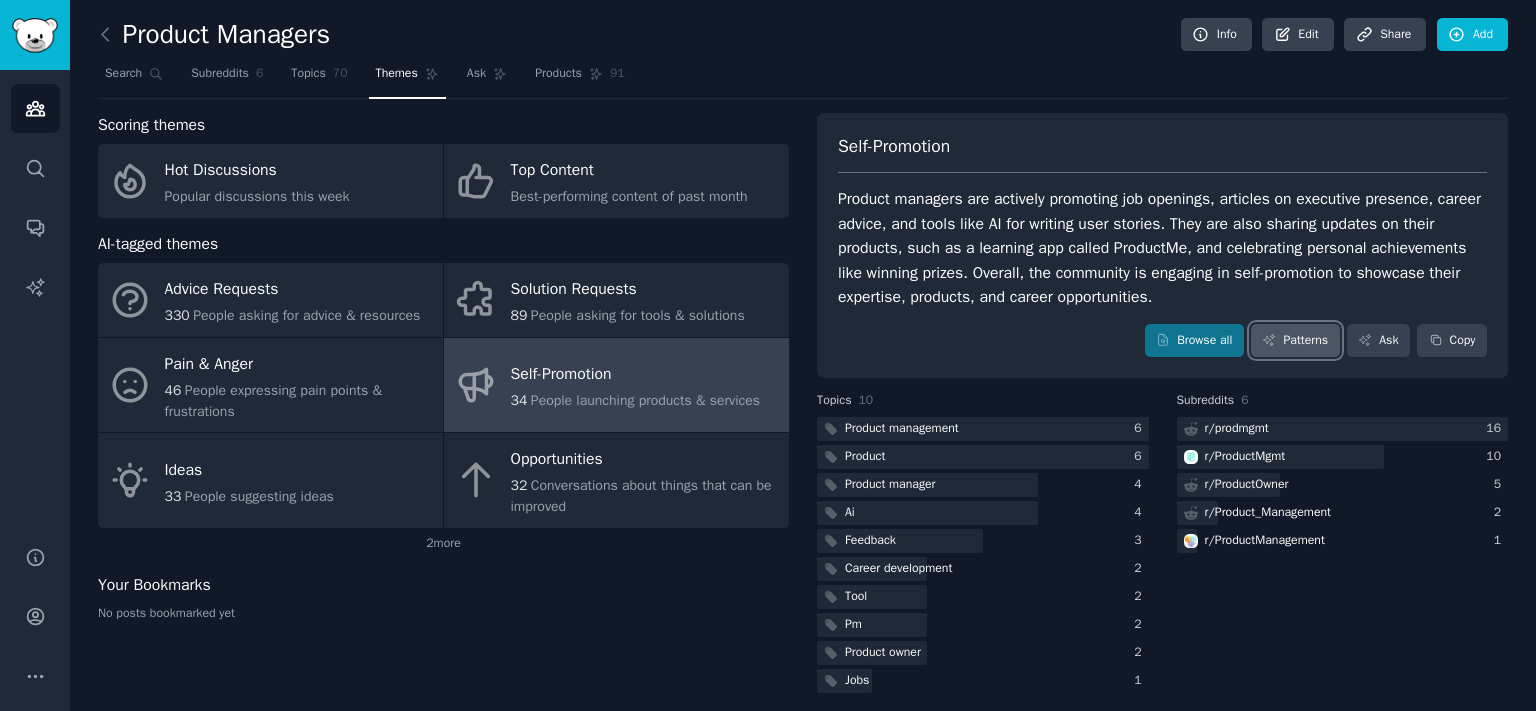 click on "Patterns" at bounding box center [1295, 341] 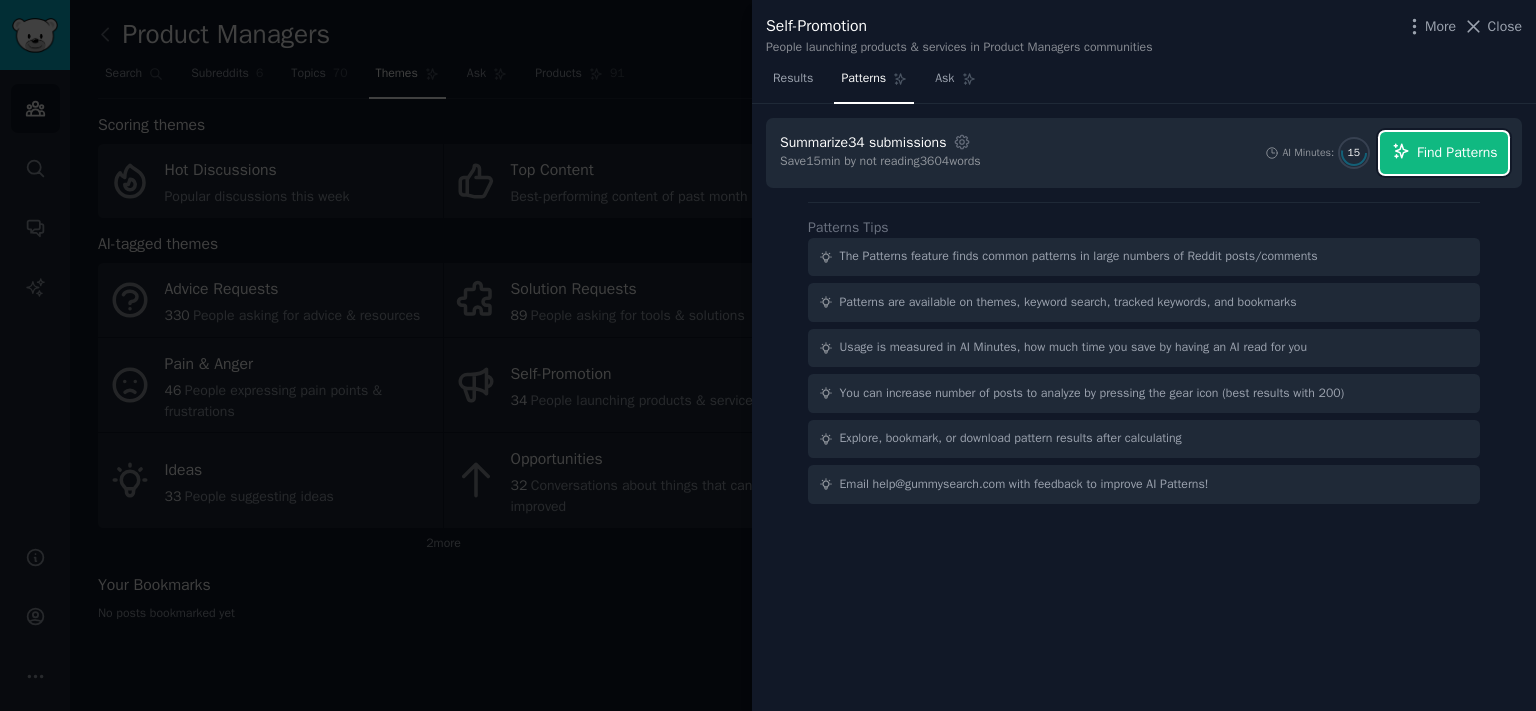 click on "Find Patterns" at bounding box center [1444, 153] 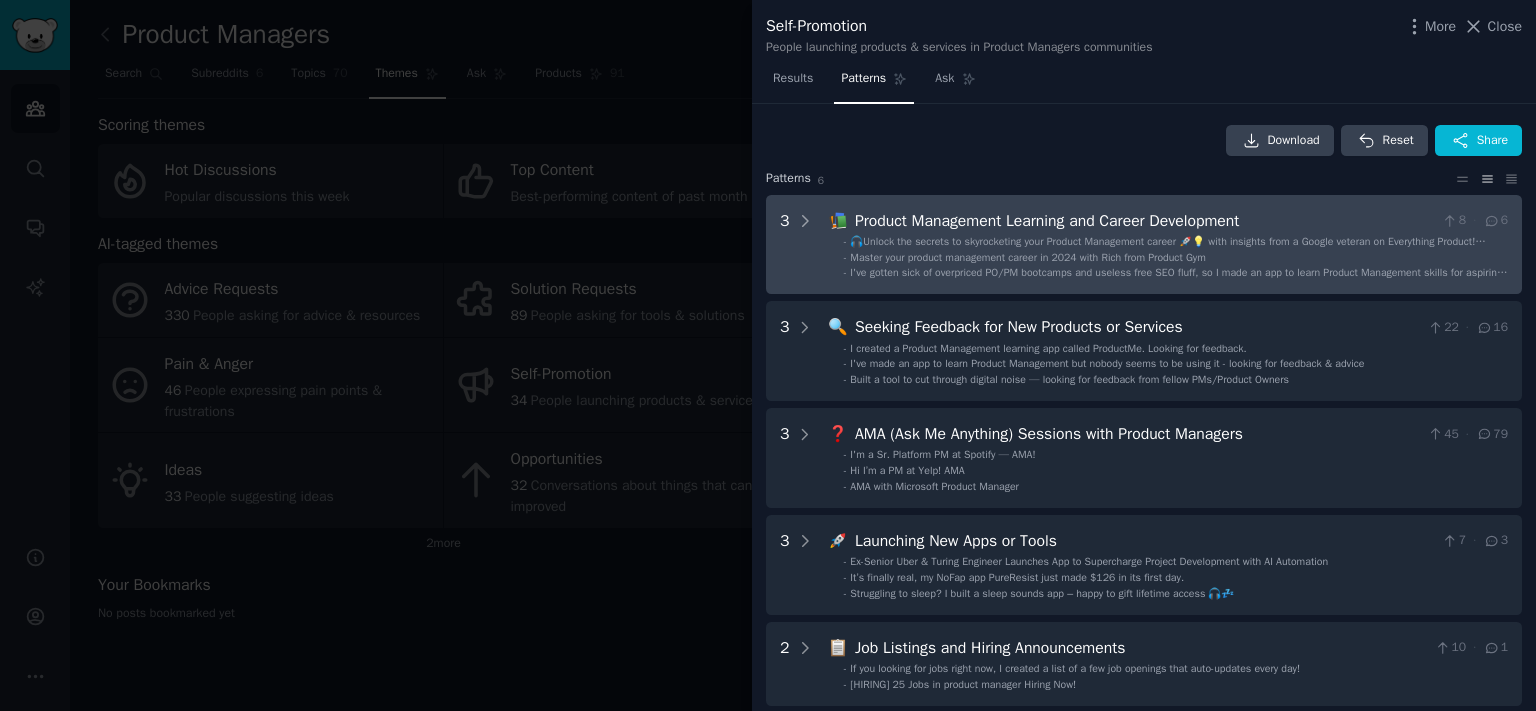 click on "Product Management Learning and Career Development" at bounding box center (1144, 221) 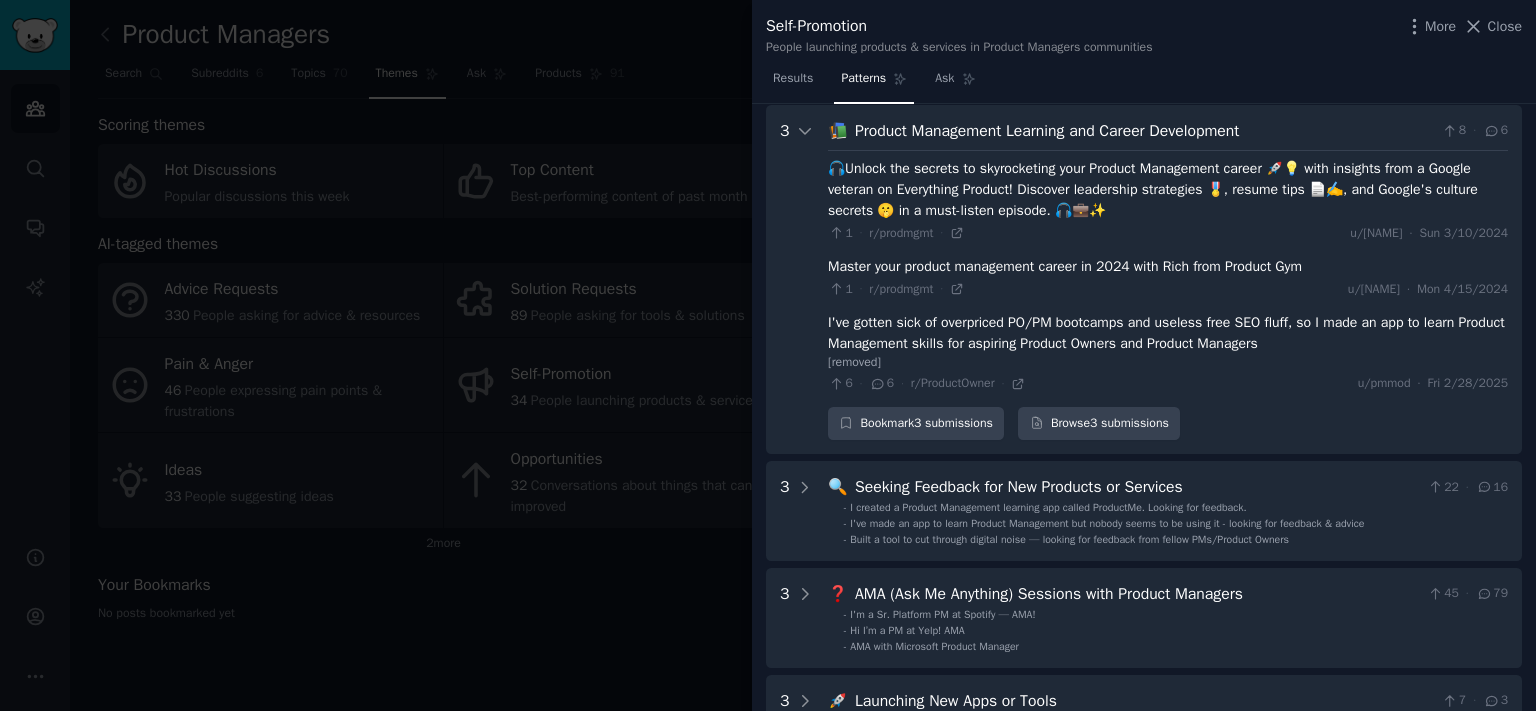 scroll, scrollTop: 91, scrollLeft: 0, axis: vertical 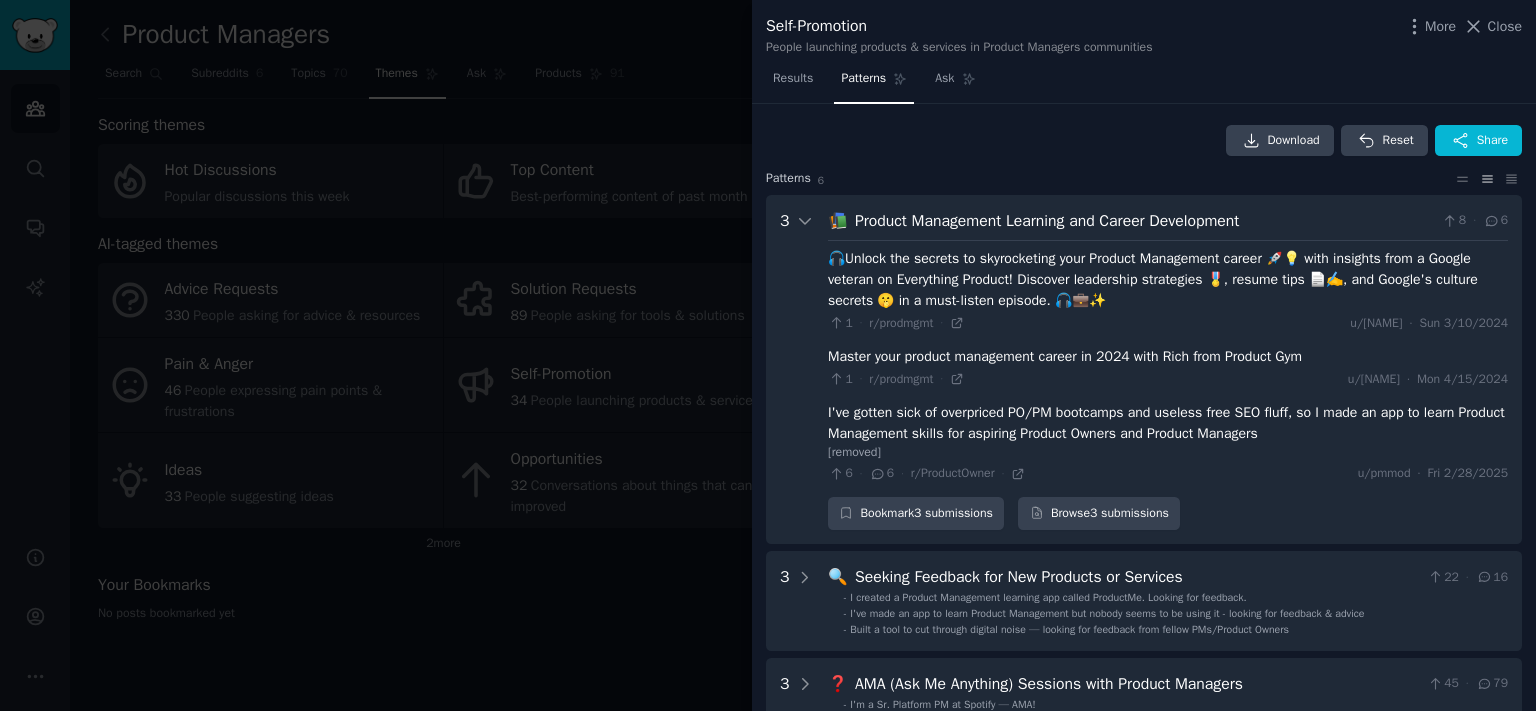 click on "Self-Promotion People launching products & services in Product Managers communities More Close" at bounding box center [1144, 31] 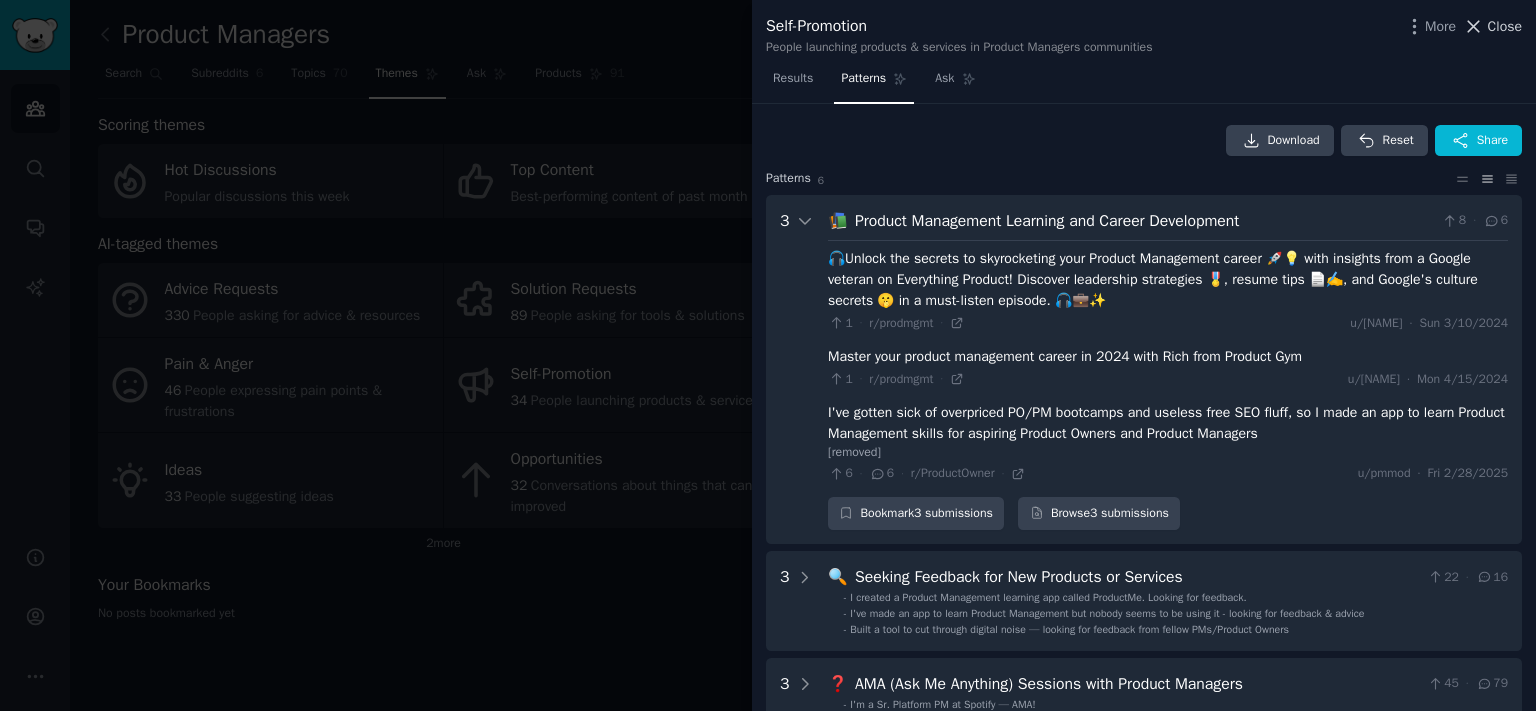 click on "Close" at bounding box center [1505, 26] 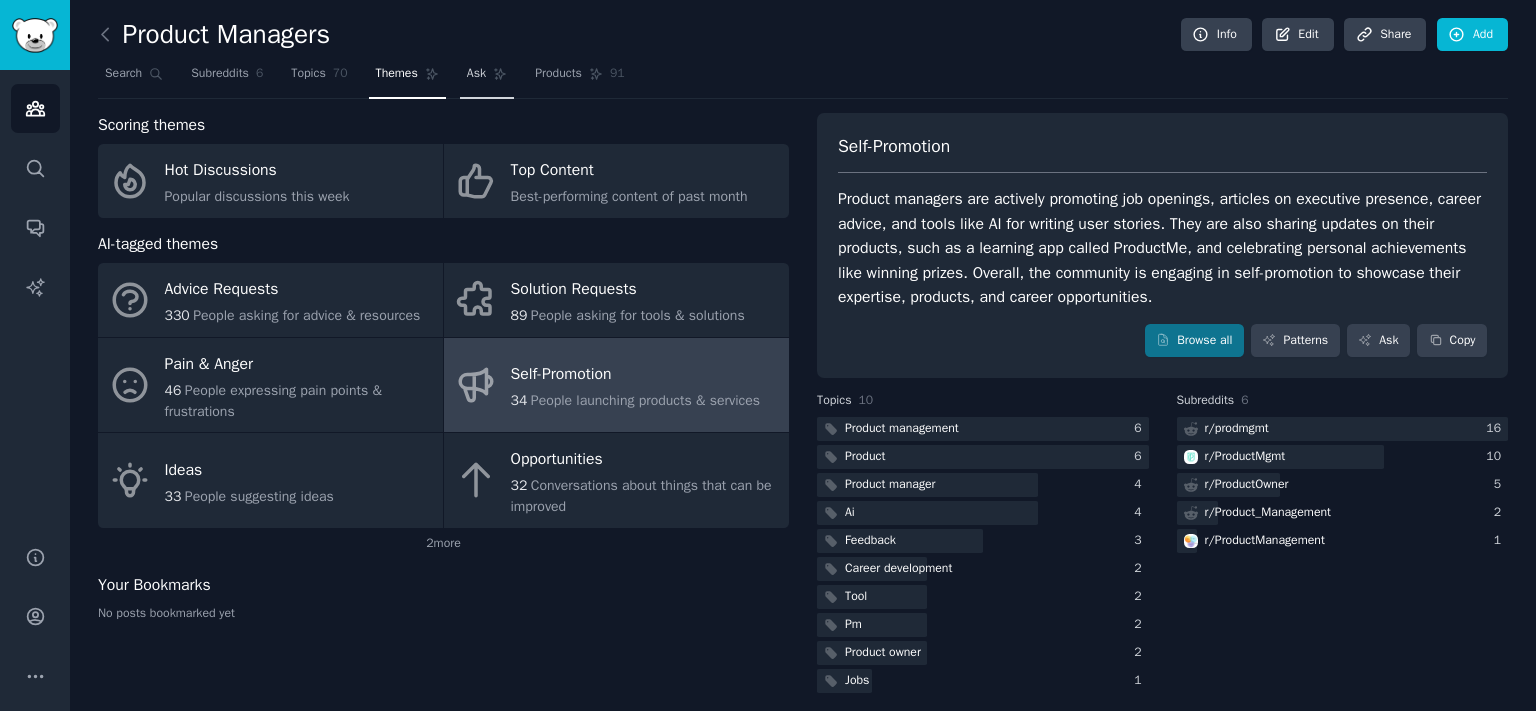 click on "Ask" at bounding box center [487, 78] 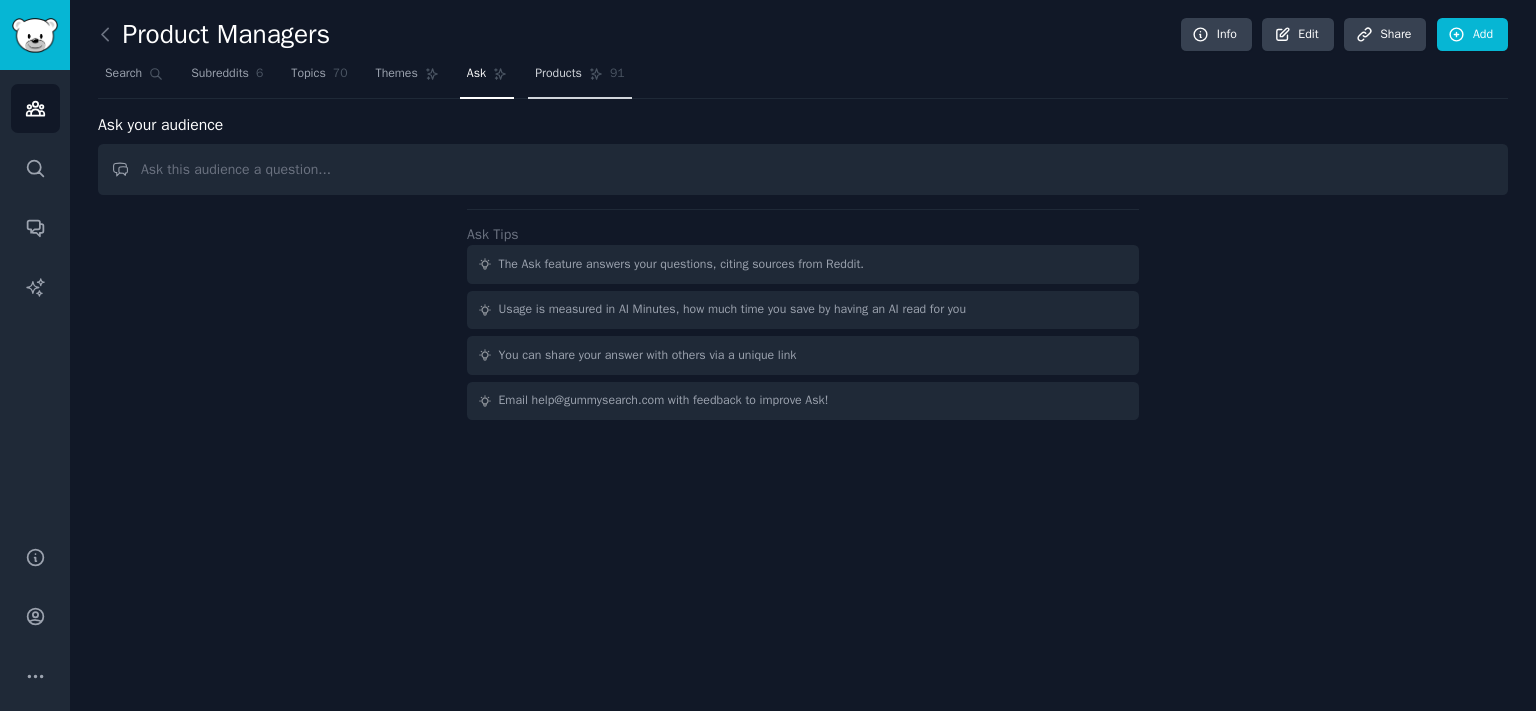 click on "Products" at bounding box center [558, 74] 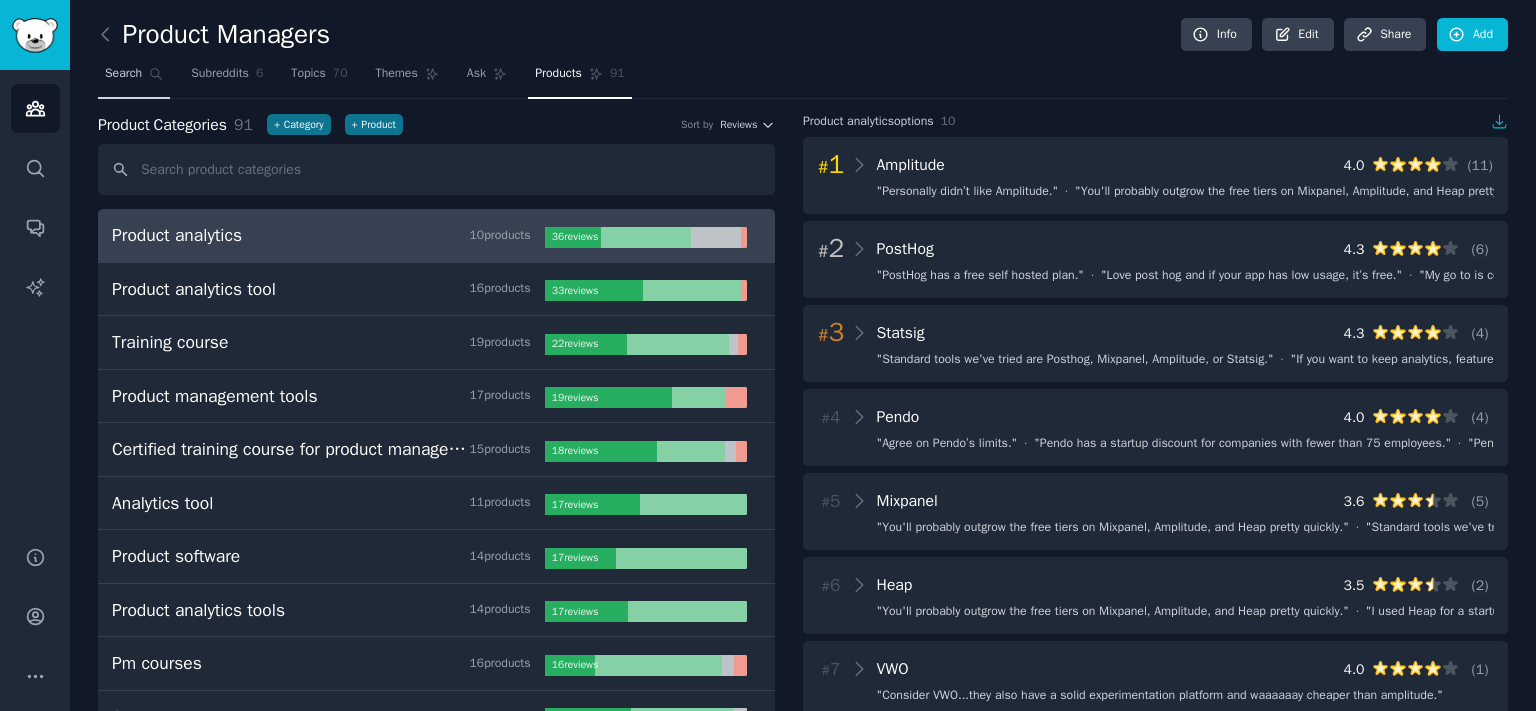 click on "Search" at bounding box center (134, 78) 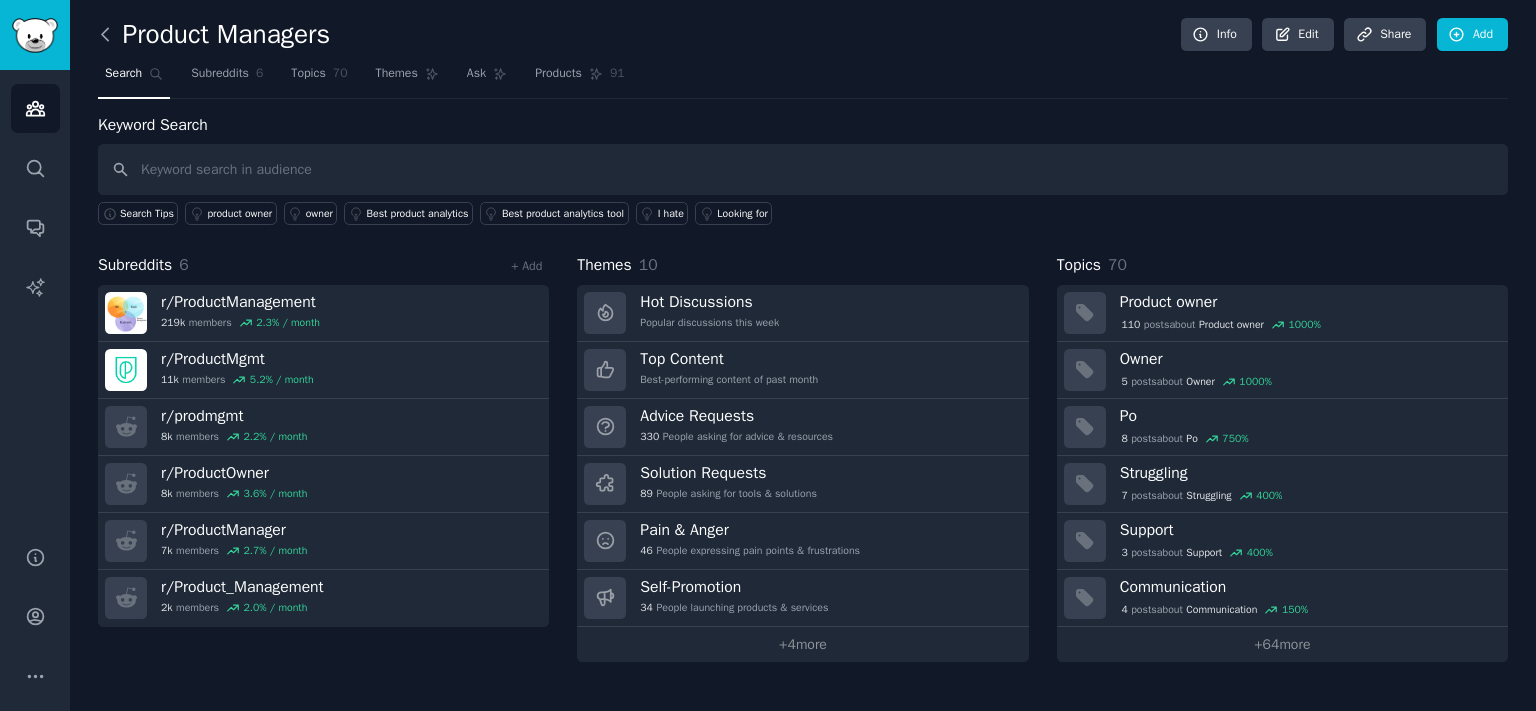 click 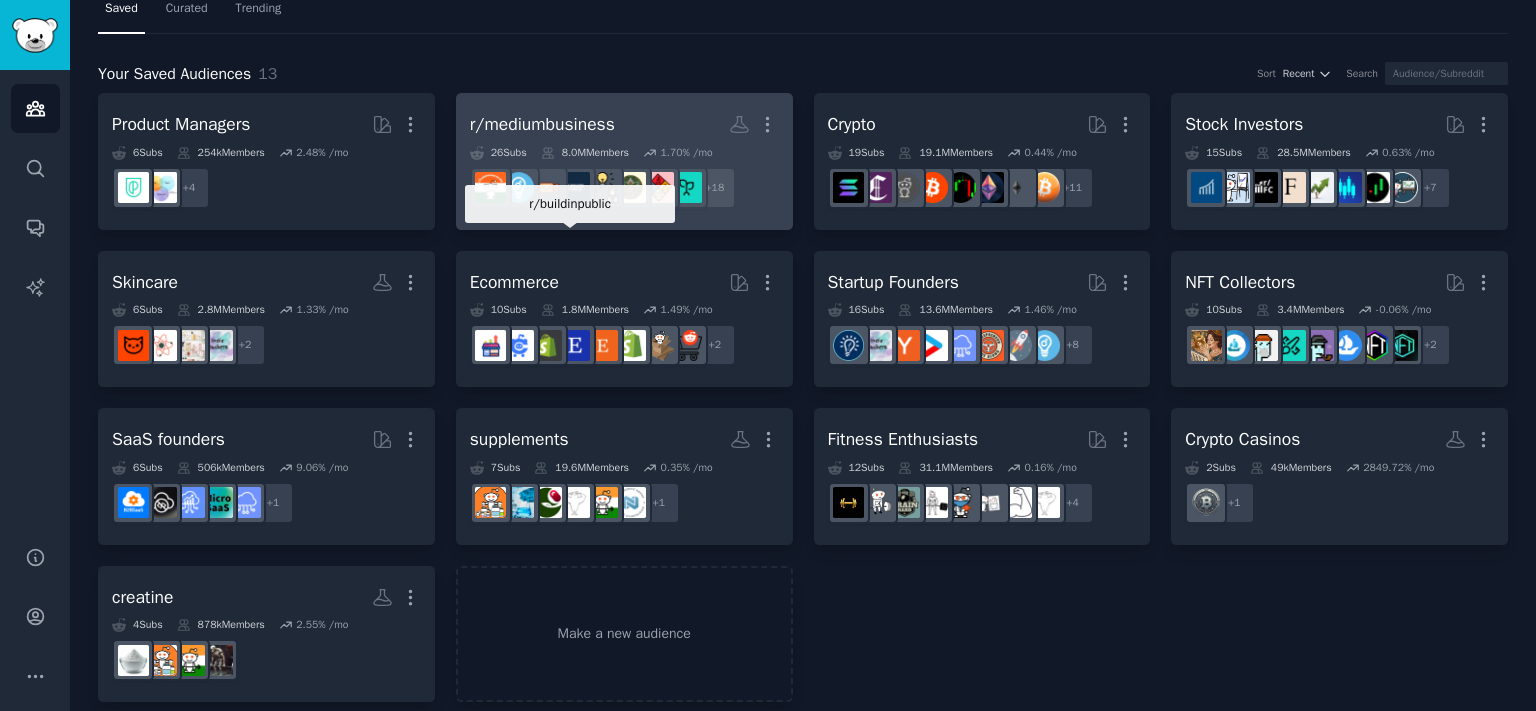 scroll, scrollTop: 83, scrollLeft: 0, axis: vertical 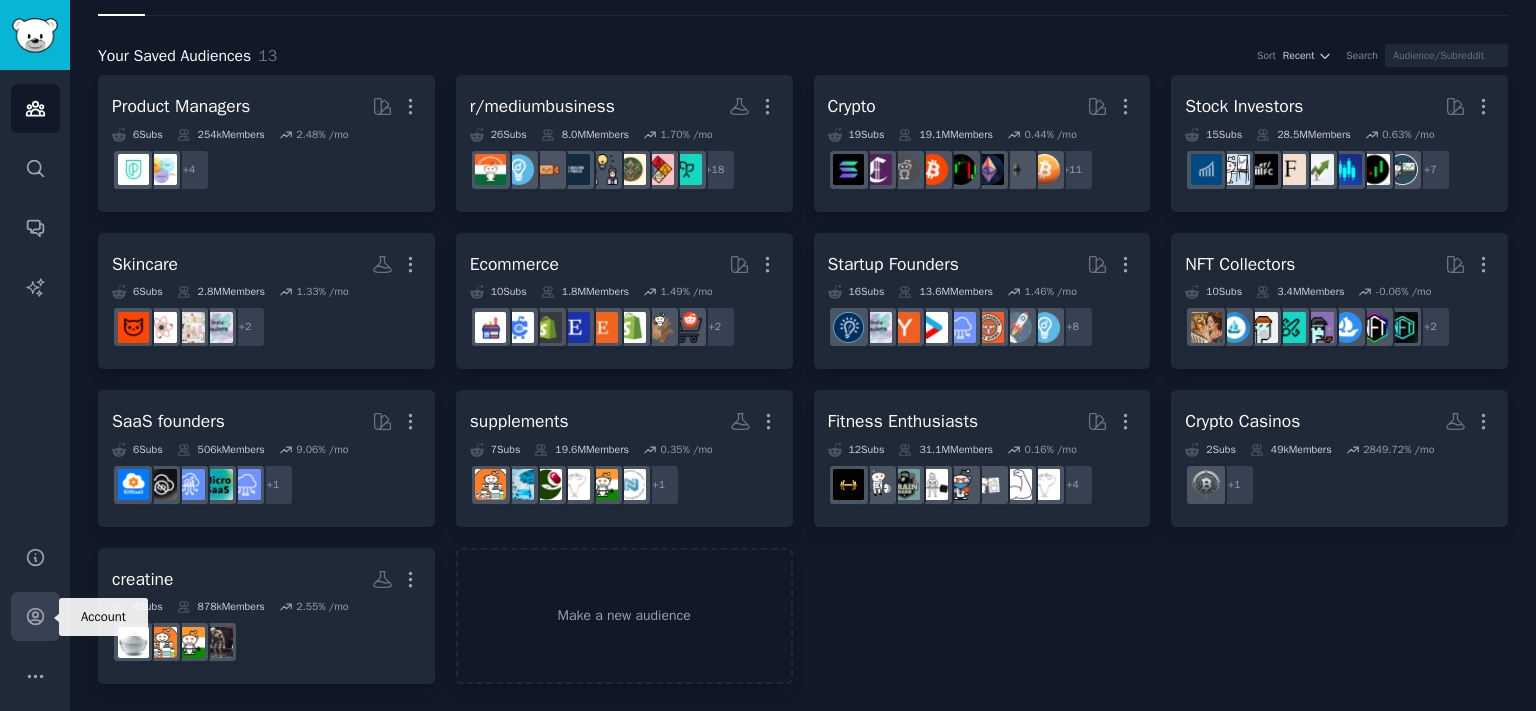 click on "Account" at bounding box center (35, 616) 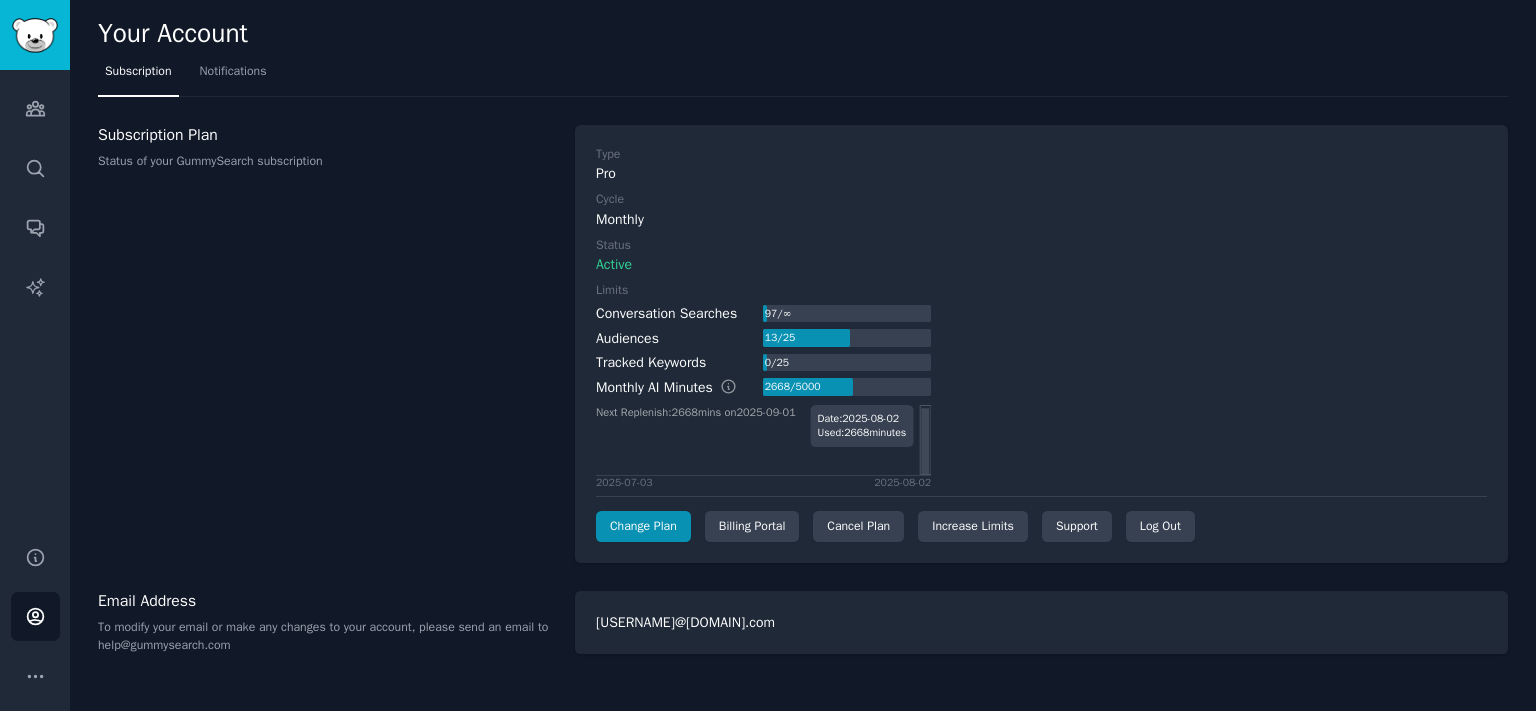 click 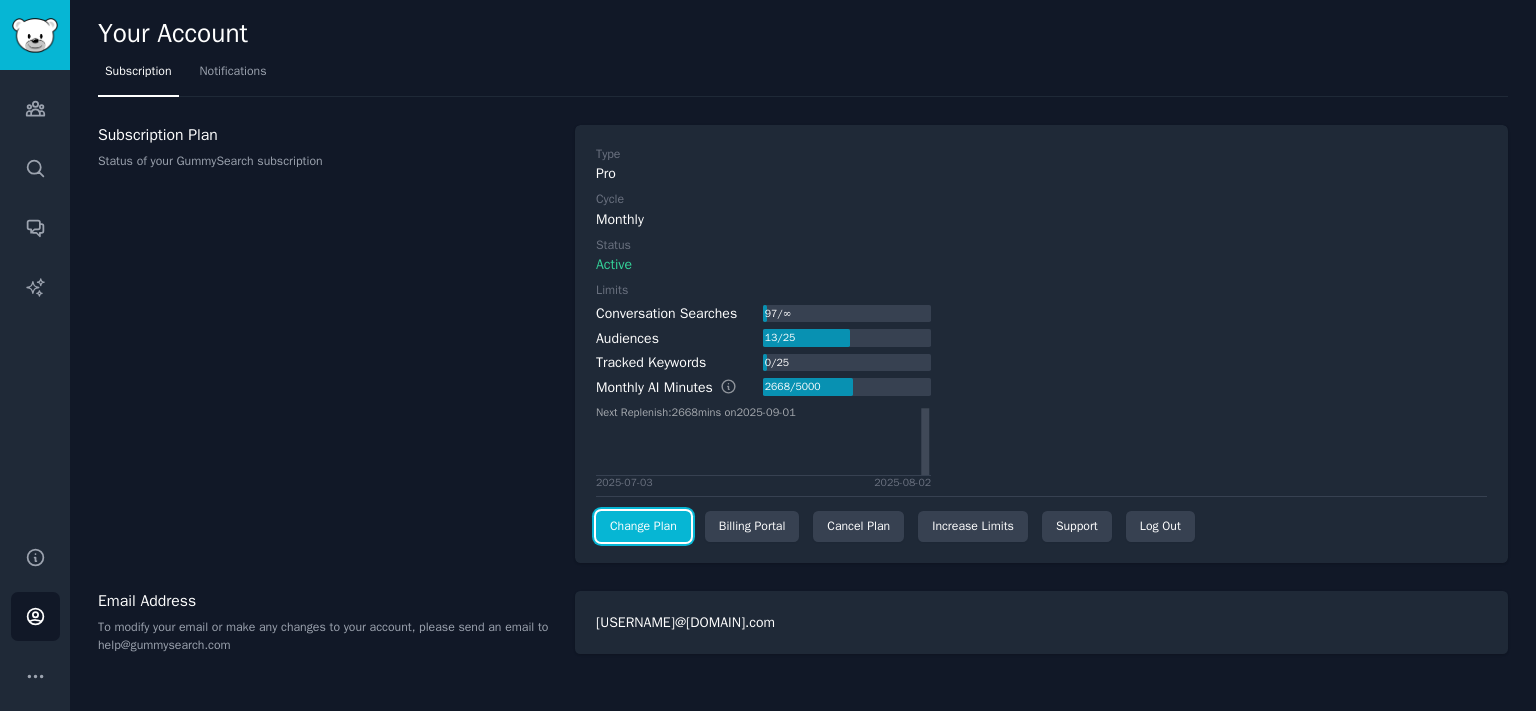 click on "Change Plan" at bounding box center (643, 527) 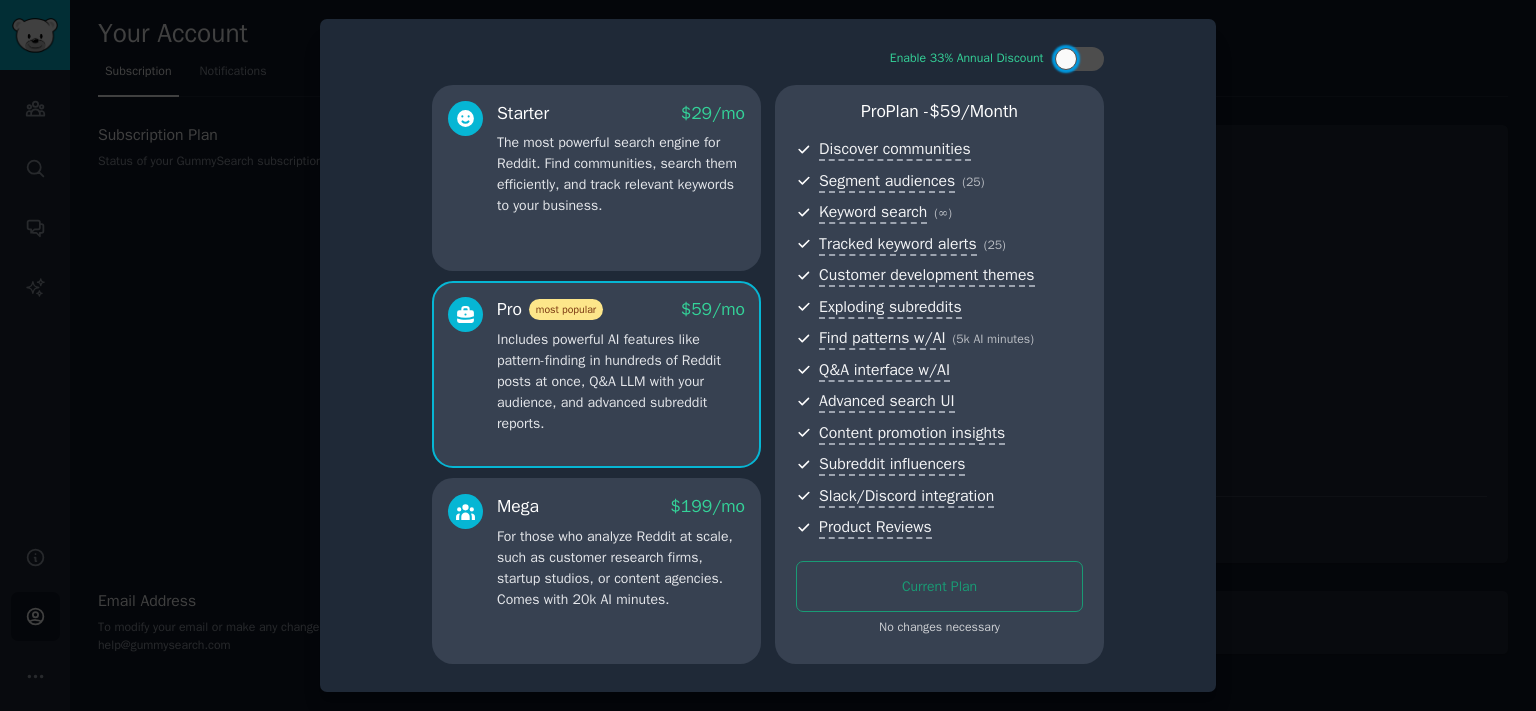 click at bounding box center [768, 355] 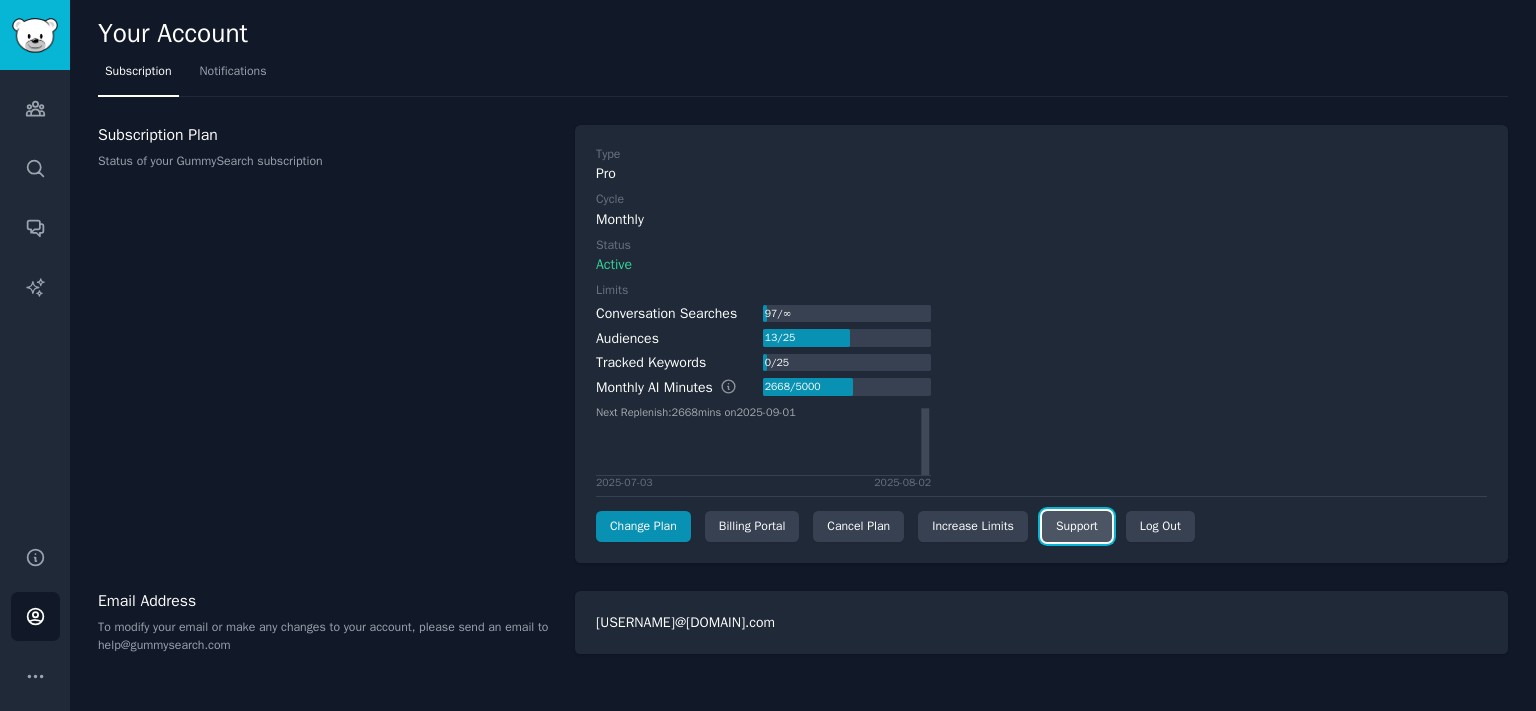 click on "Support" at bounding box center [1077, 527] 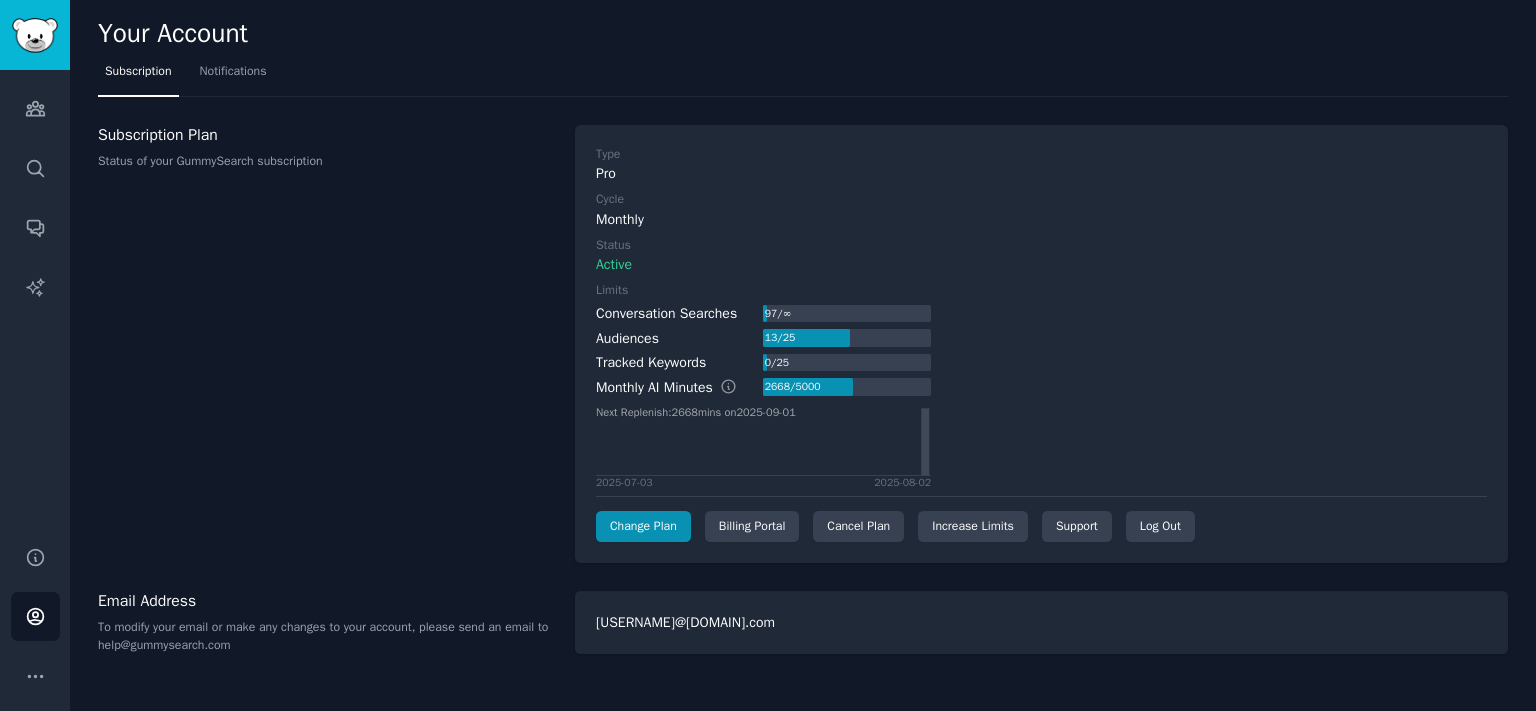 click on "Subscription Notifications" at bounding box center (803, 76) 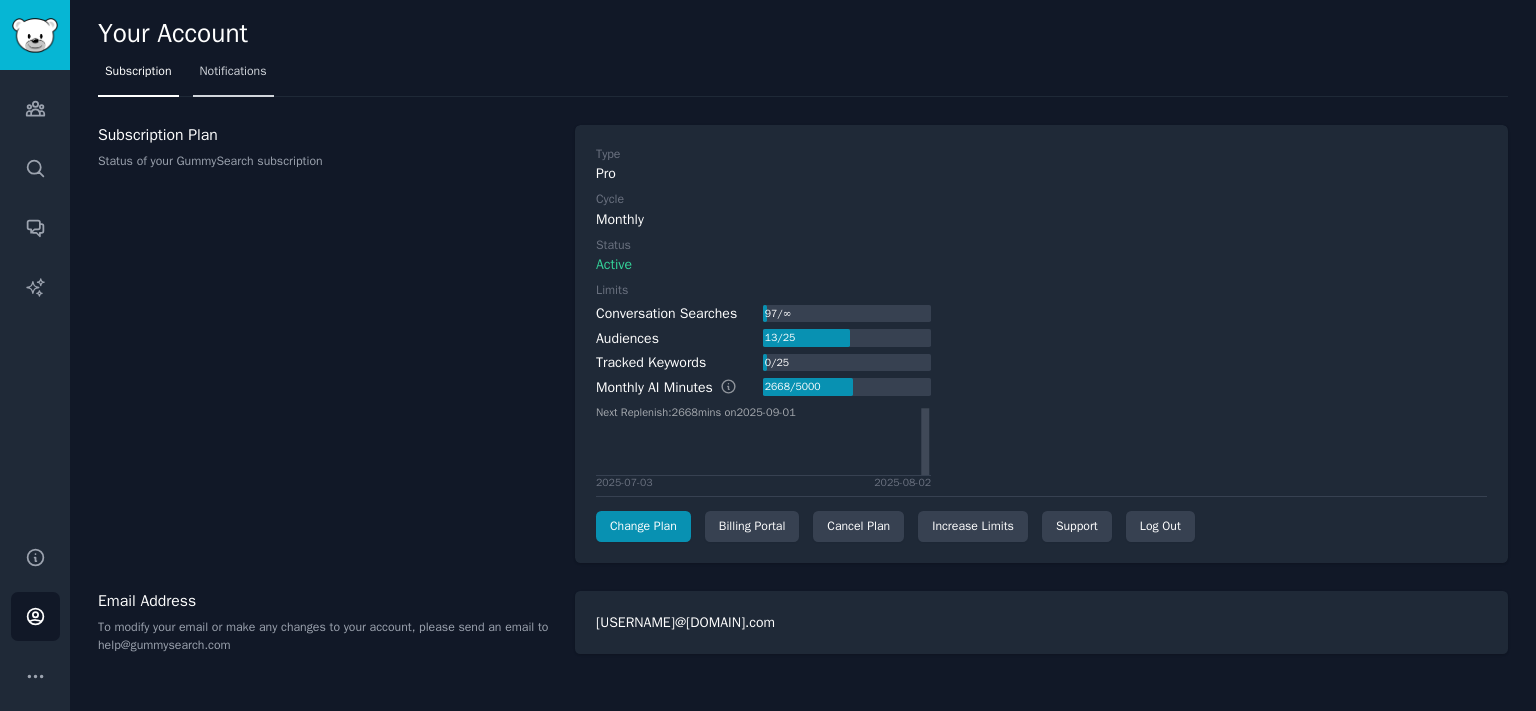 click on "Notifications" at bounding box center [233, 76] 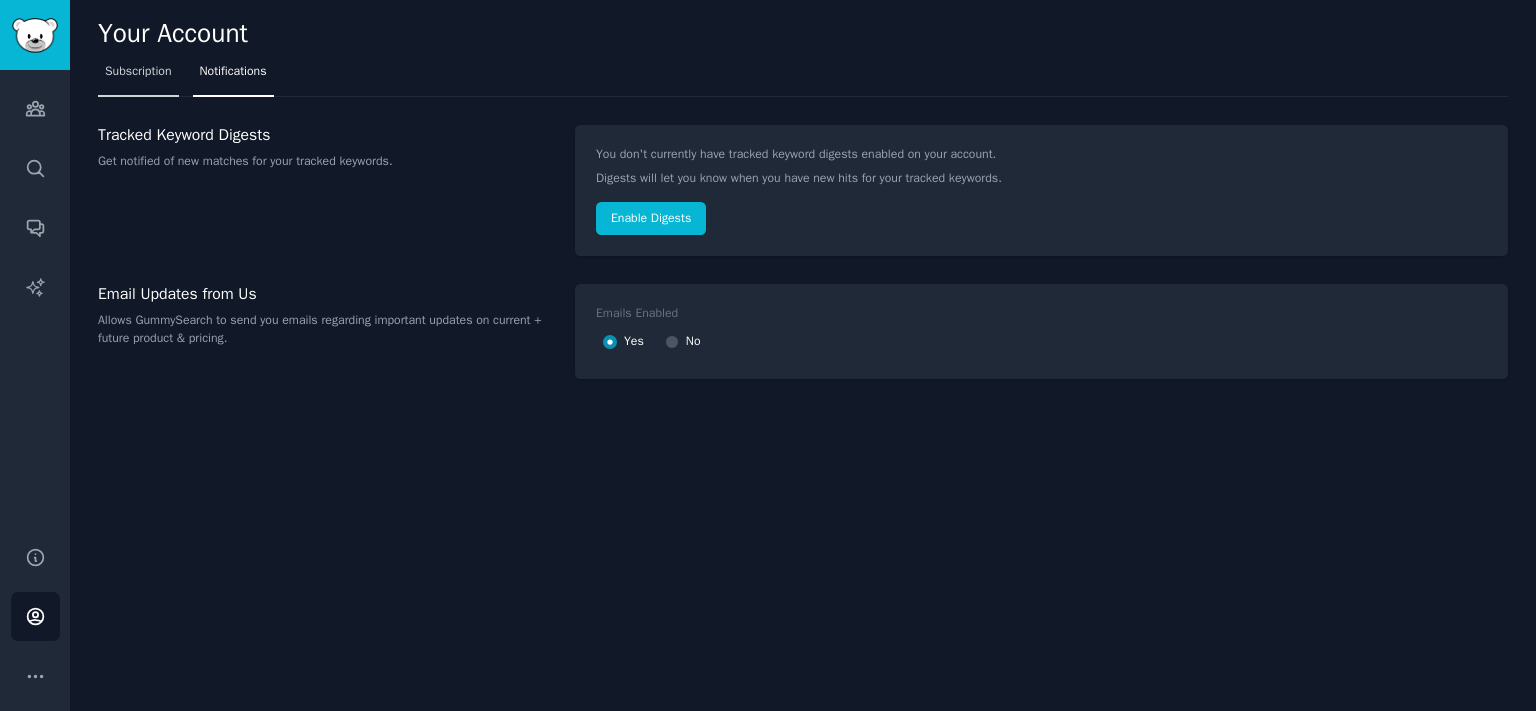 click on "Subscription" at bounding box center (138, 76) 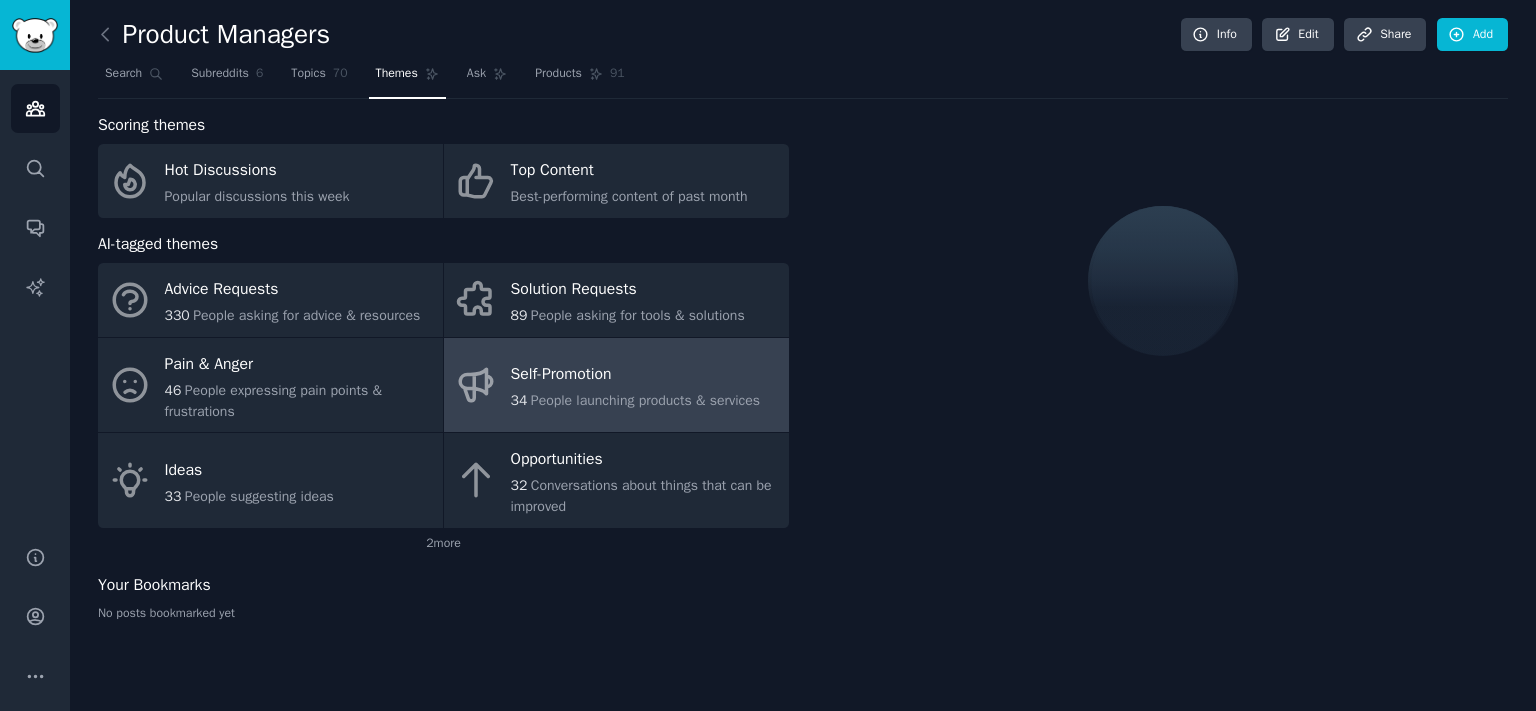 scroll, scrollTop: 0, scrollLeft: 0, axis: both 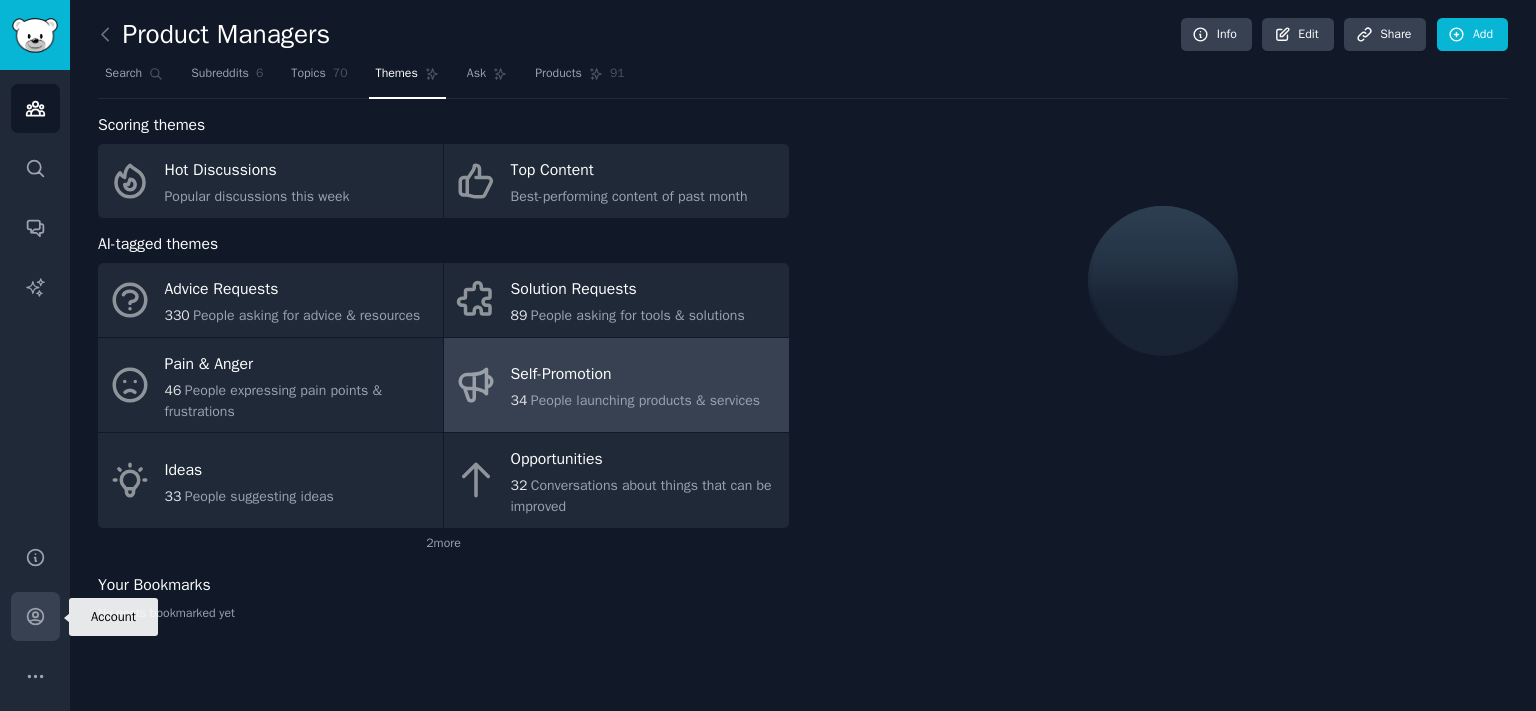 click 